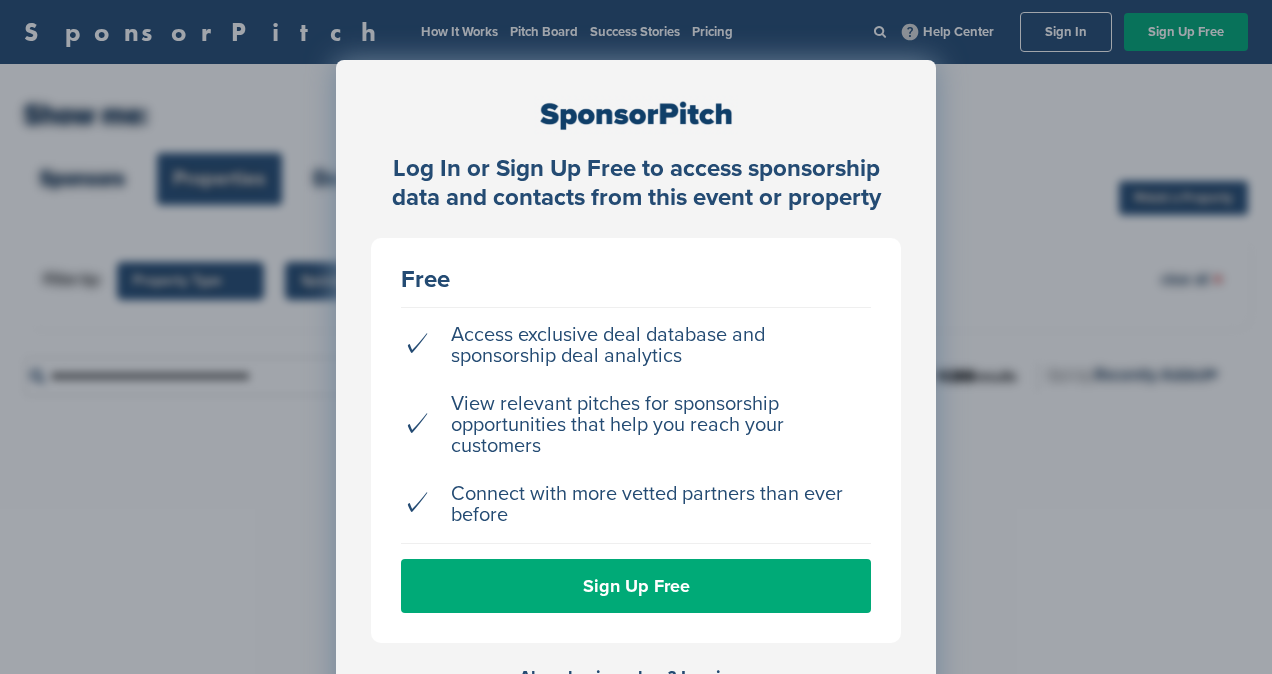 scroll, scrollTop: 0, scrollLeft: 0, axis: both 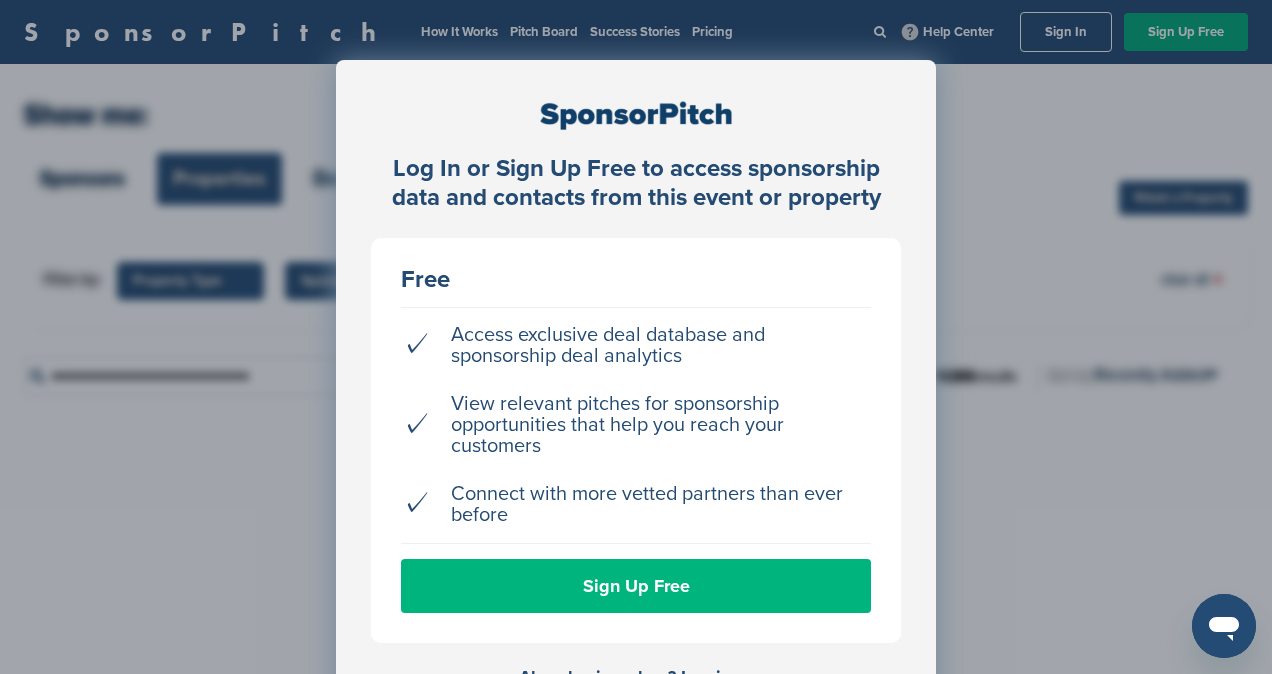 click on "Sign Up Free" at bounding box center [636, 586] 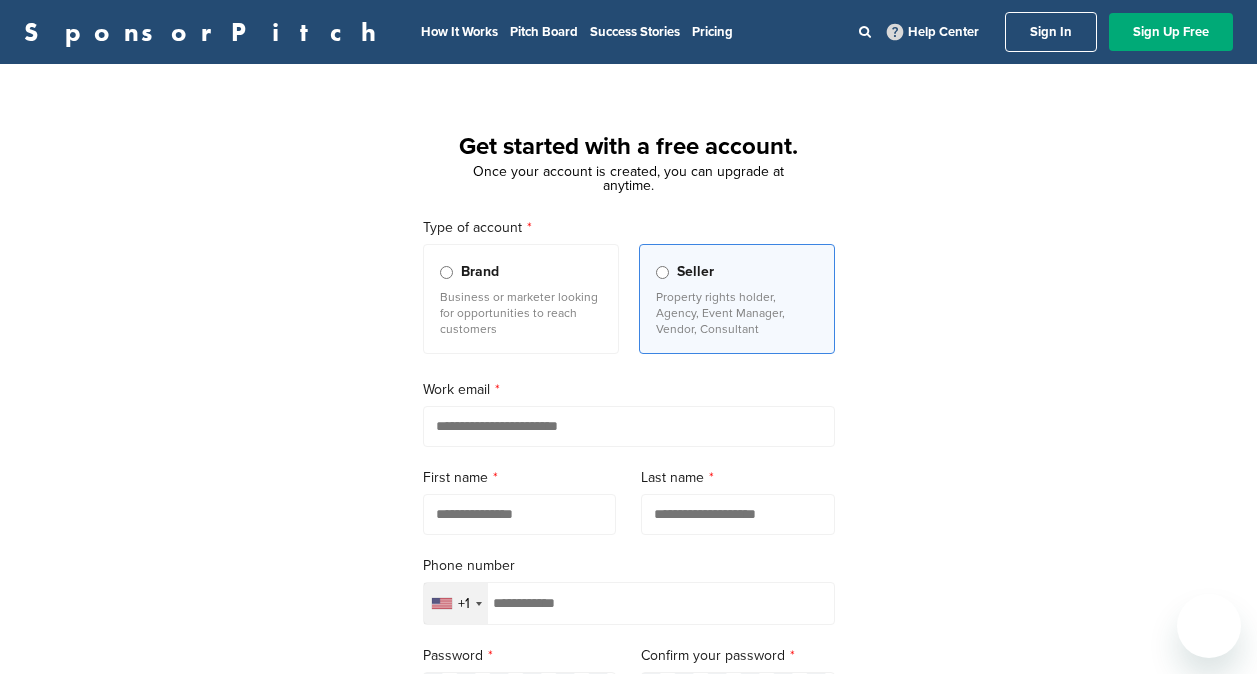 scroll, scrollTop: 0, scrollLeft: 0, axis: both 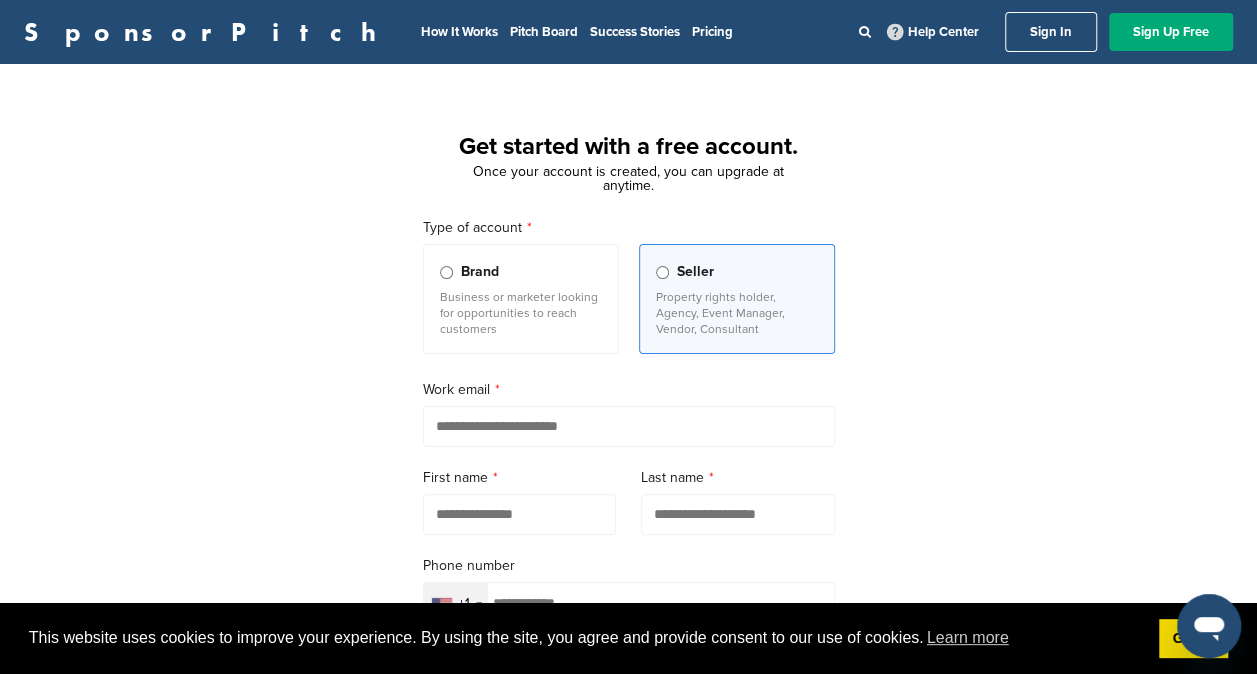 click at bounding box center (629, 426) 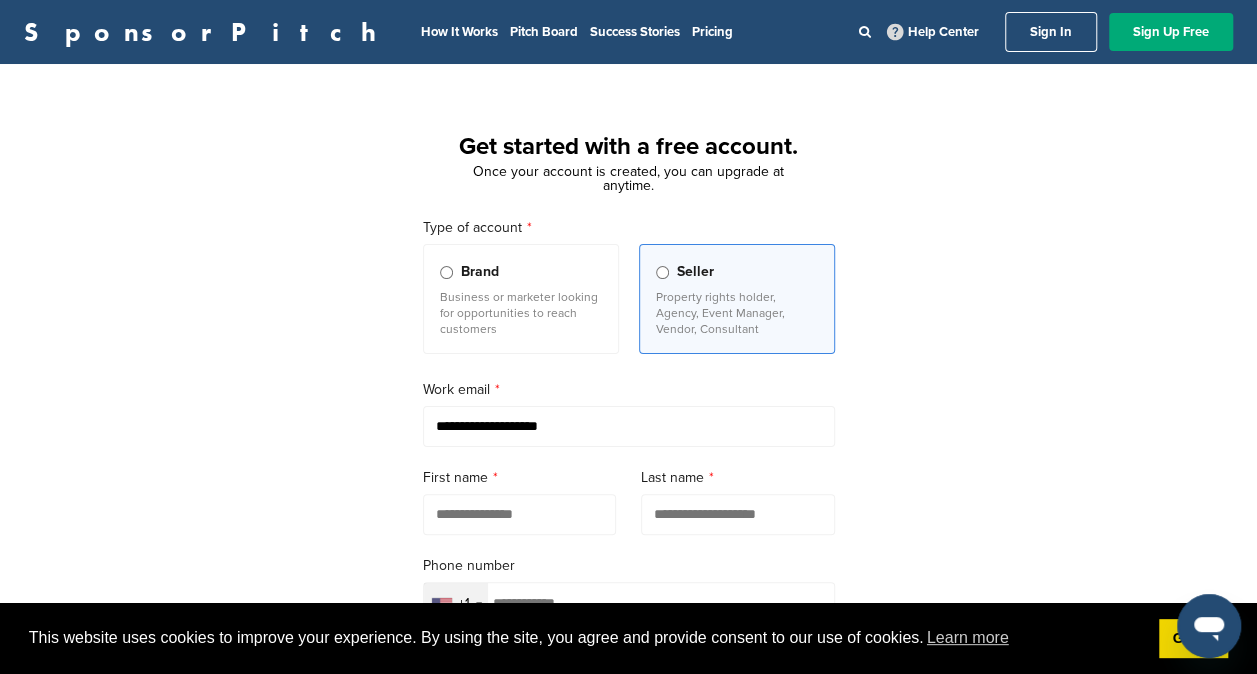 type on "*******" 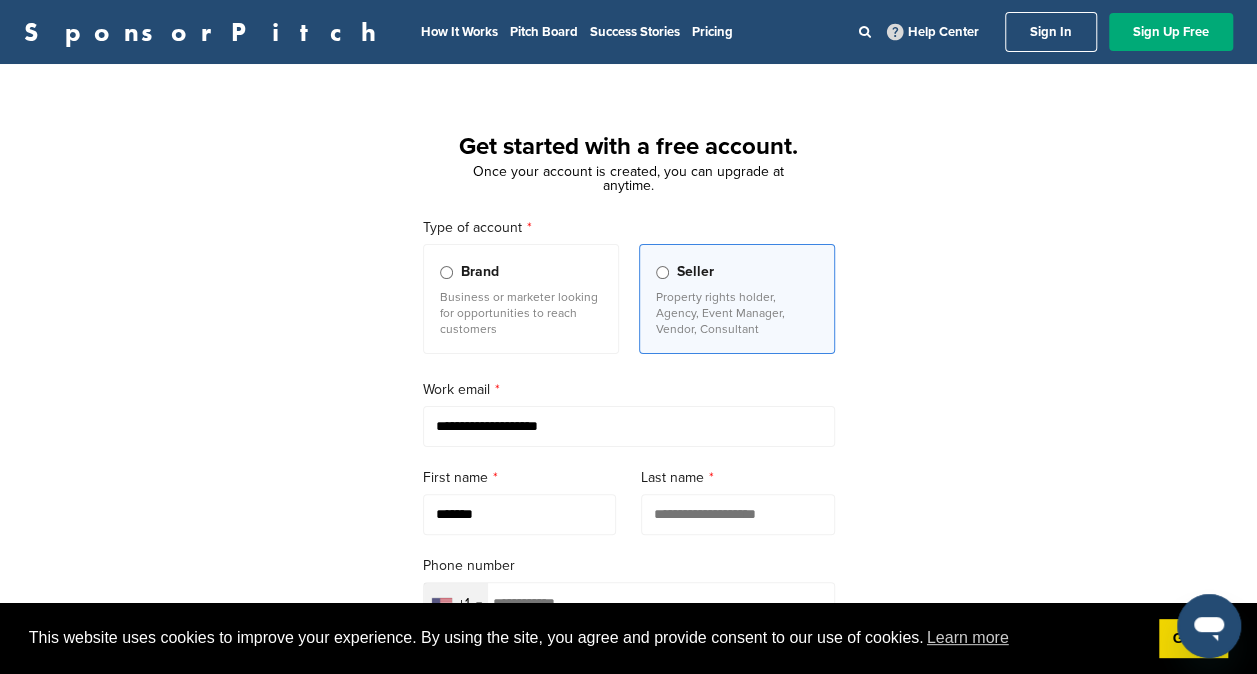 click on "**********" at bounding box center [628, 552] 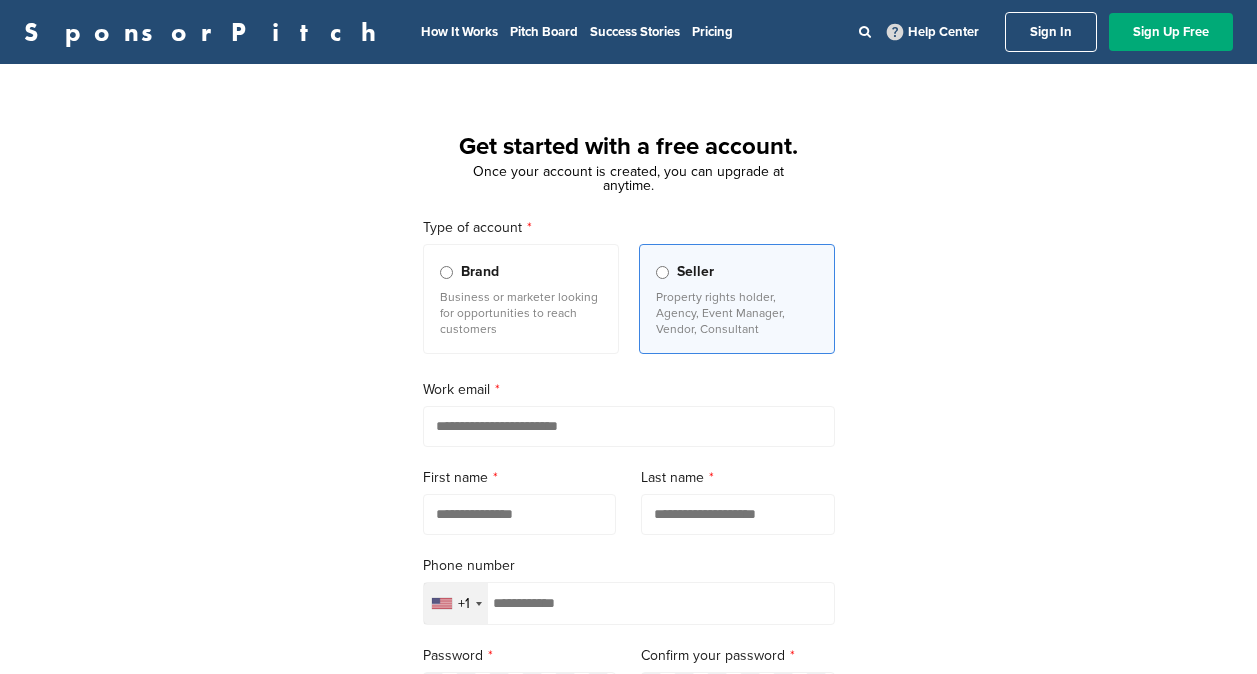 scroll, scrollTop: 0, scrollLeft: 0, axis: both 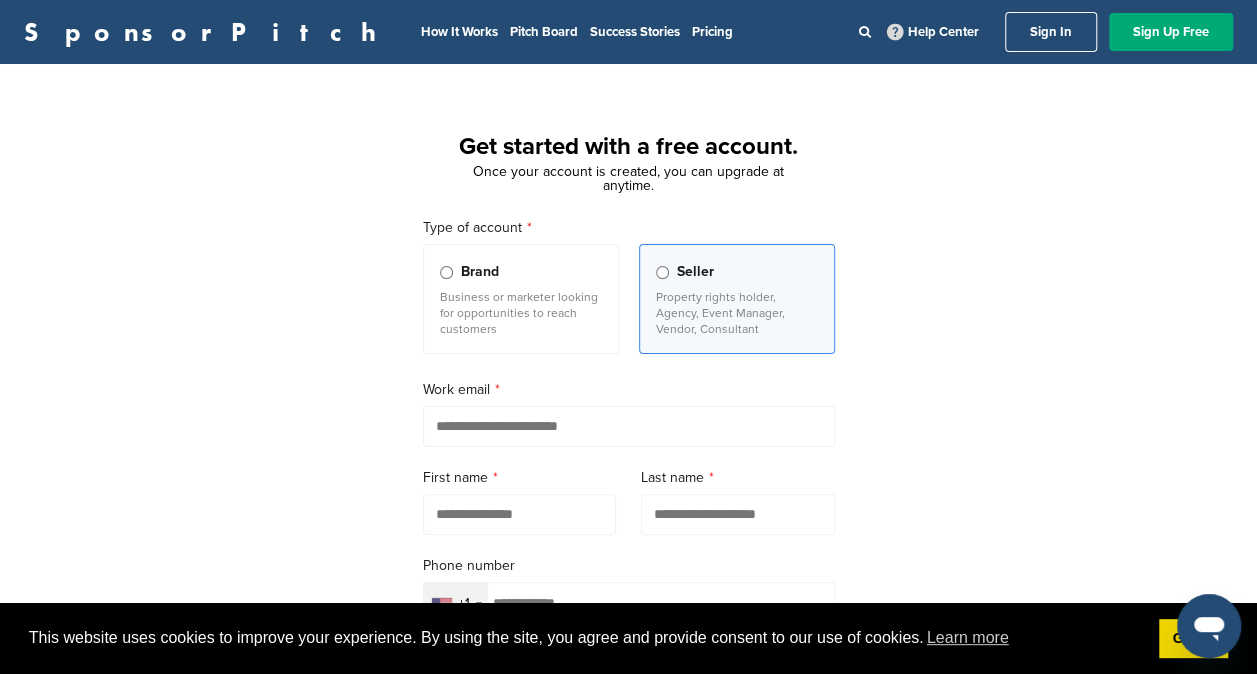 click at bounding box center (629, 426) 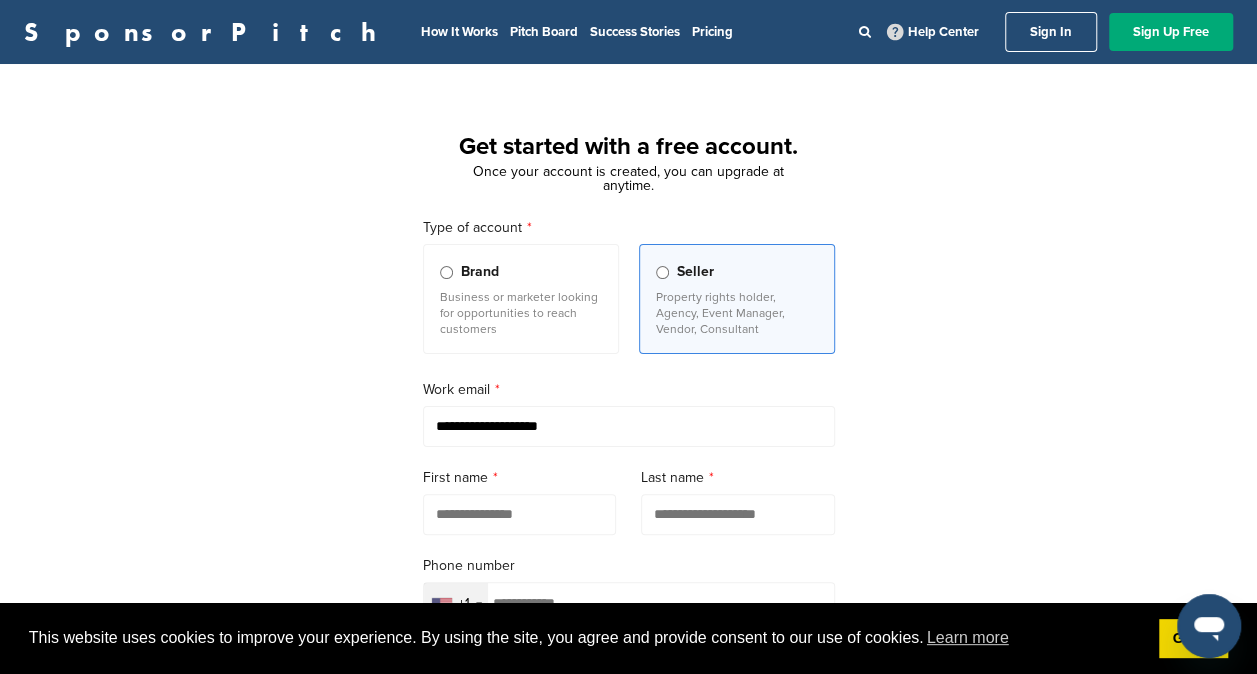 type on "*******" 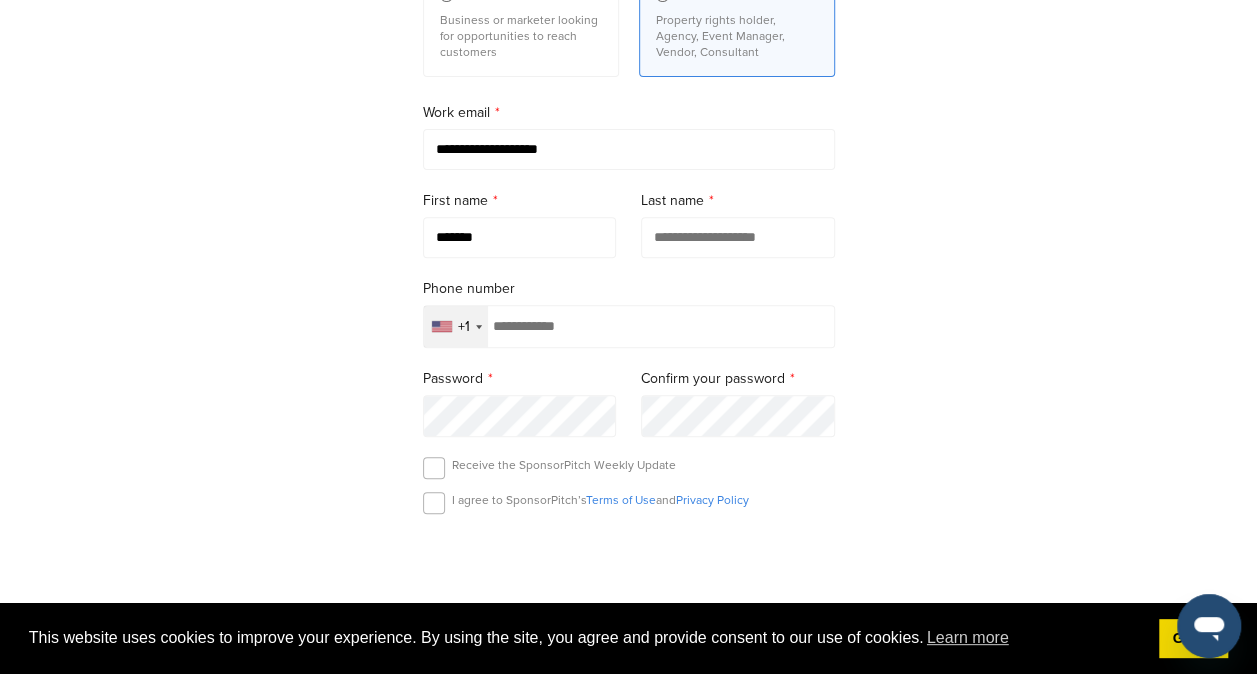 scroll, scrollTop: 276, scrollLeft: 0, axis: vertical 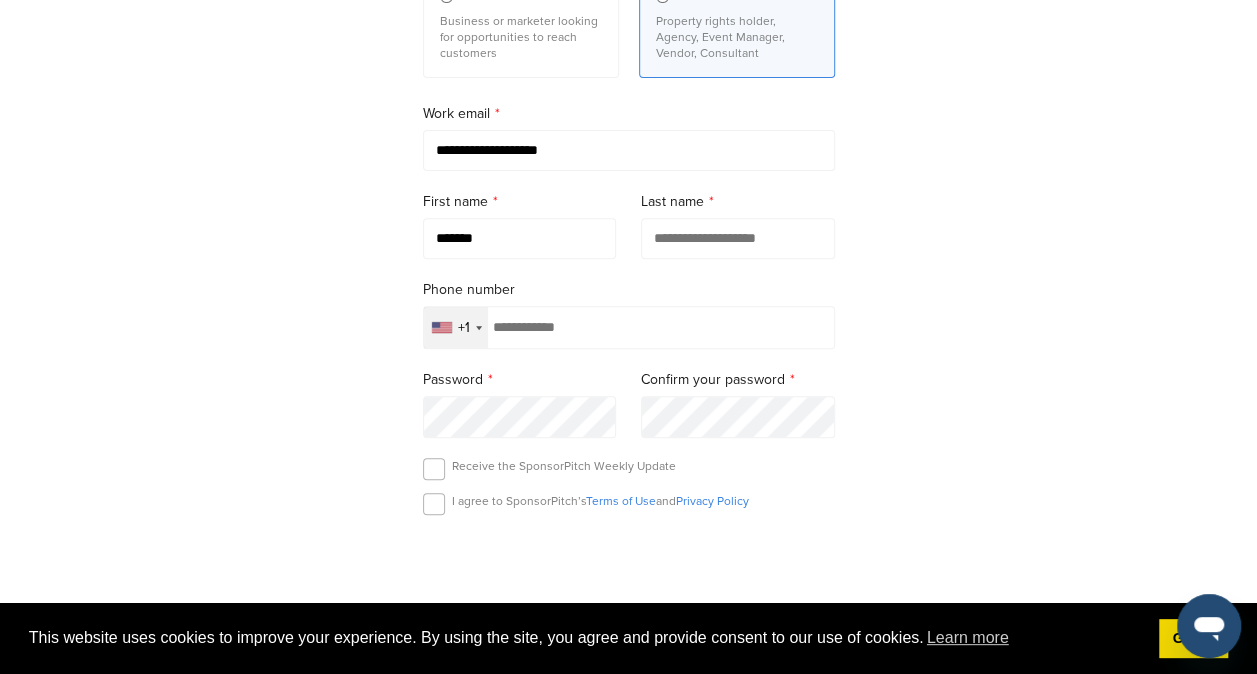 click at bounding box center [738, 238] 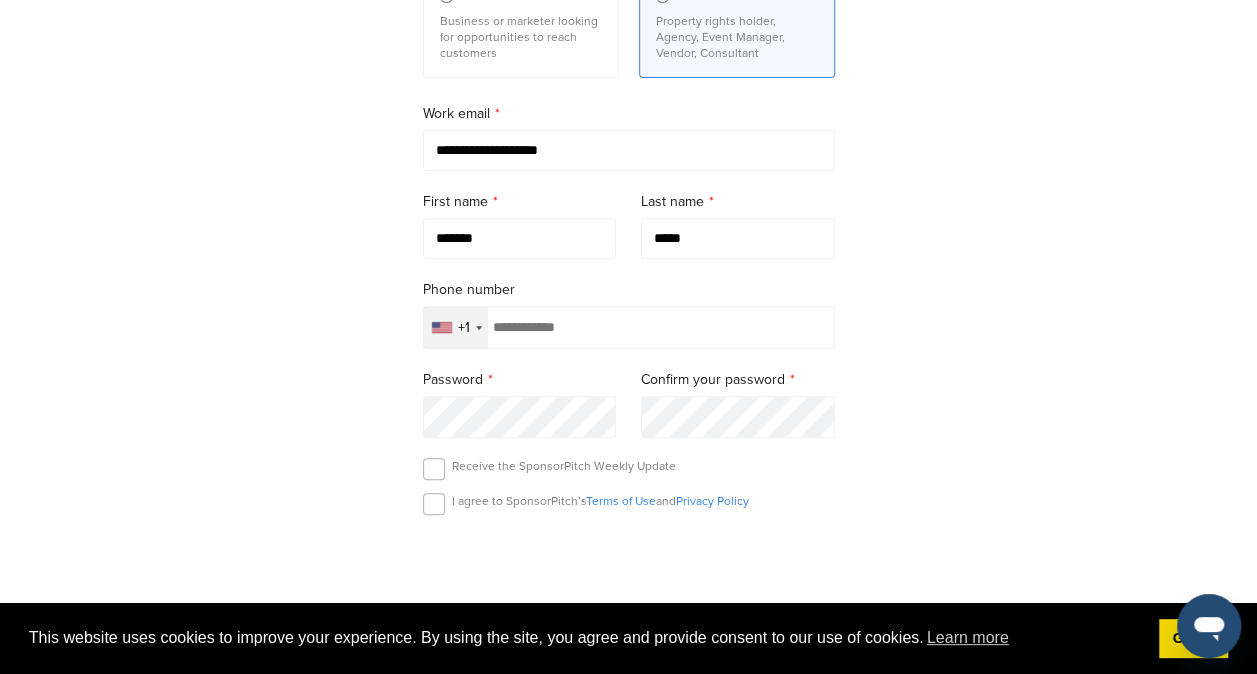 type on "******" 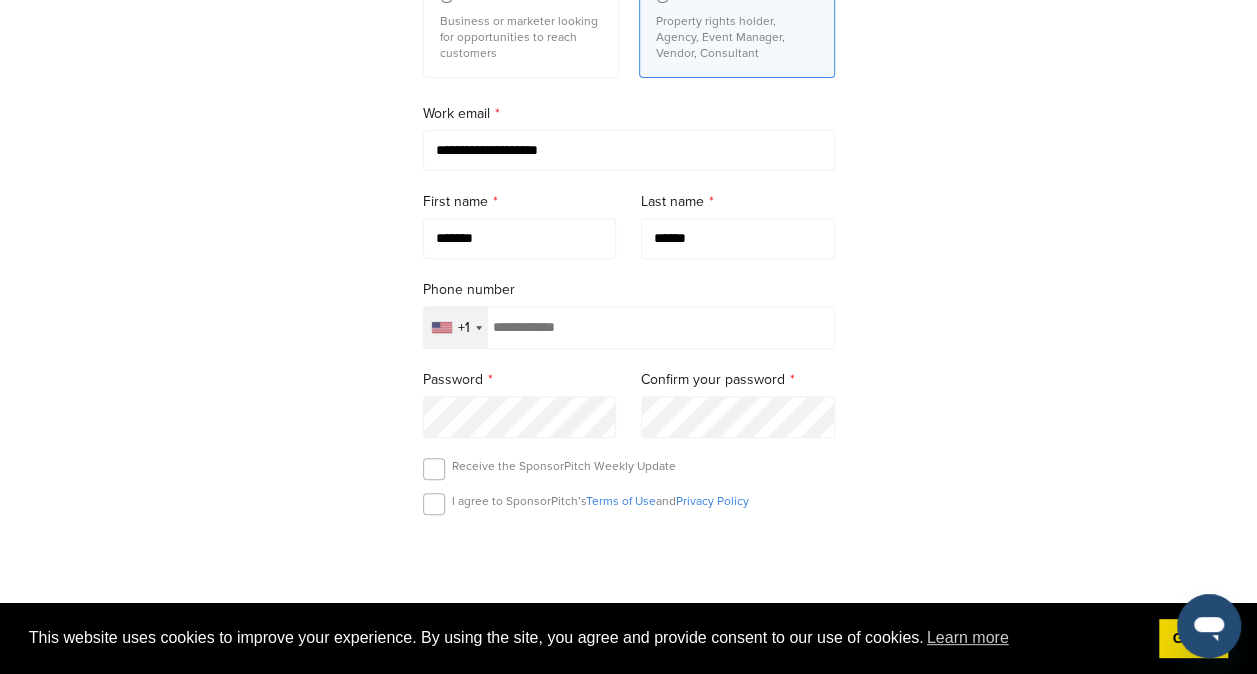 type on "**********" 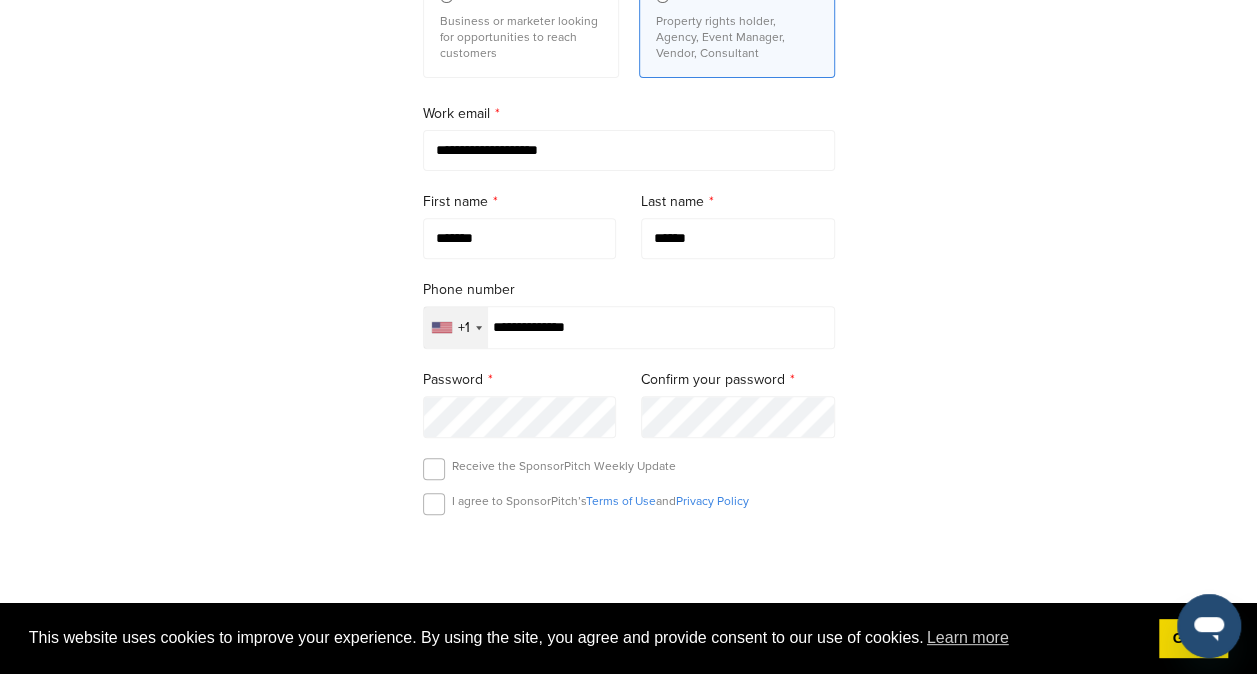 type on "******" 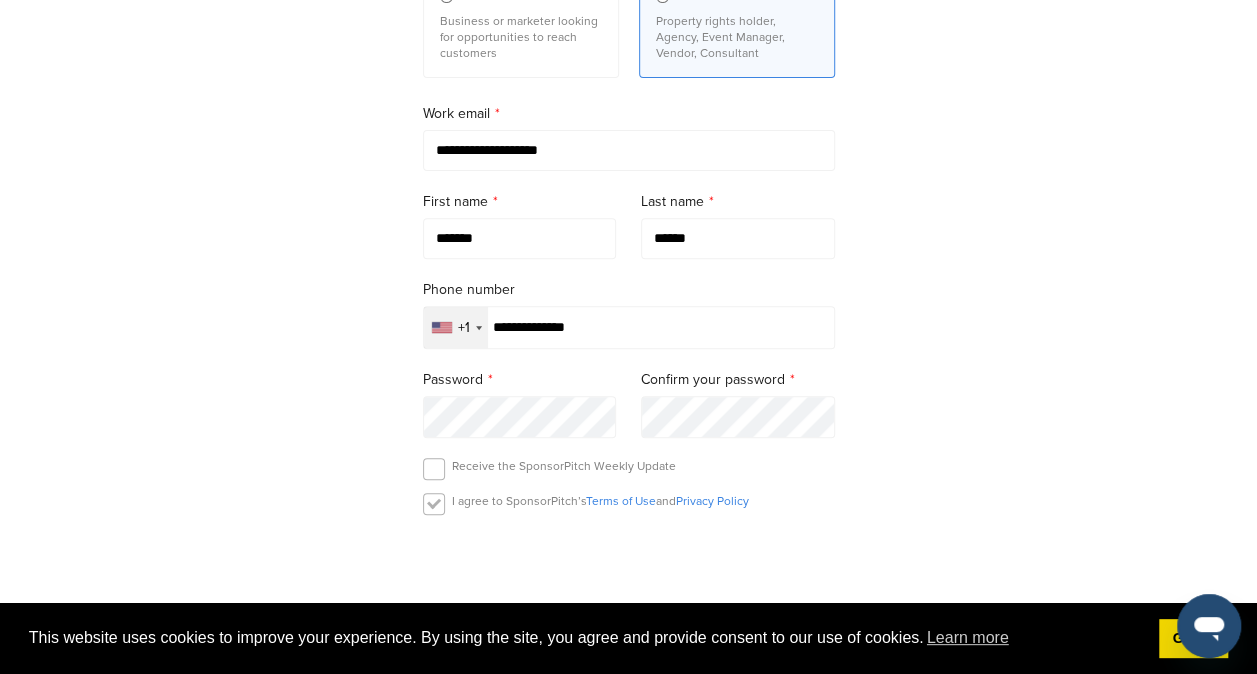 click at bounding box center (434, 504) 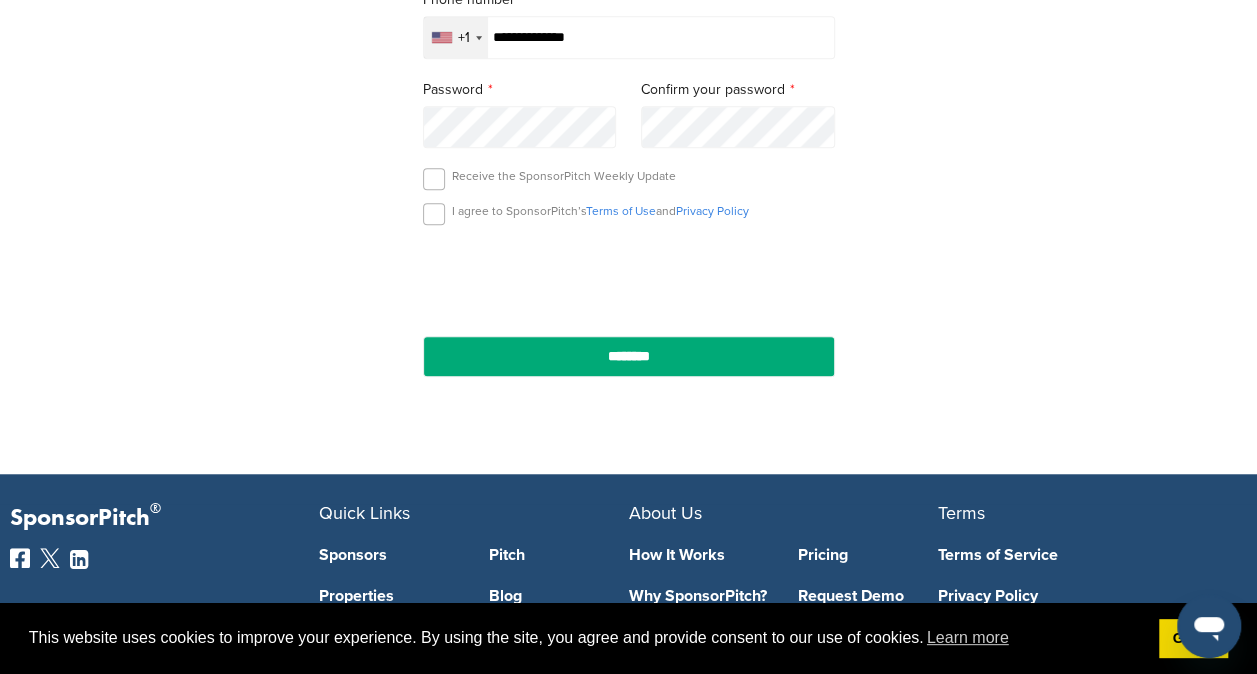 scroll, scrollTop: 569, scrollLeft: 0, axis: vertical 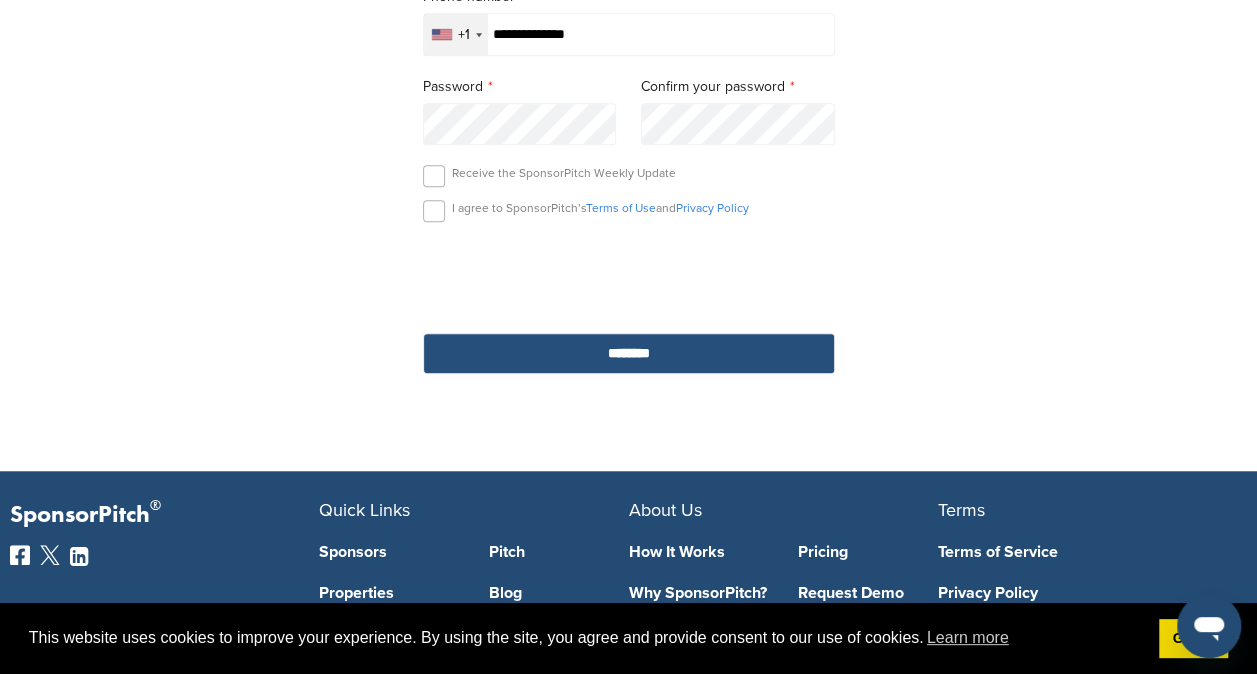 click on "********" at bounding box center (629, 353) 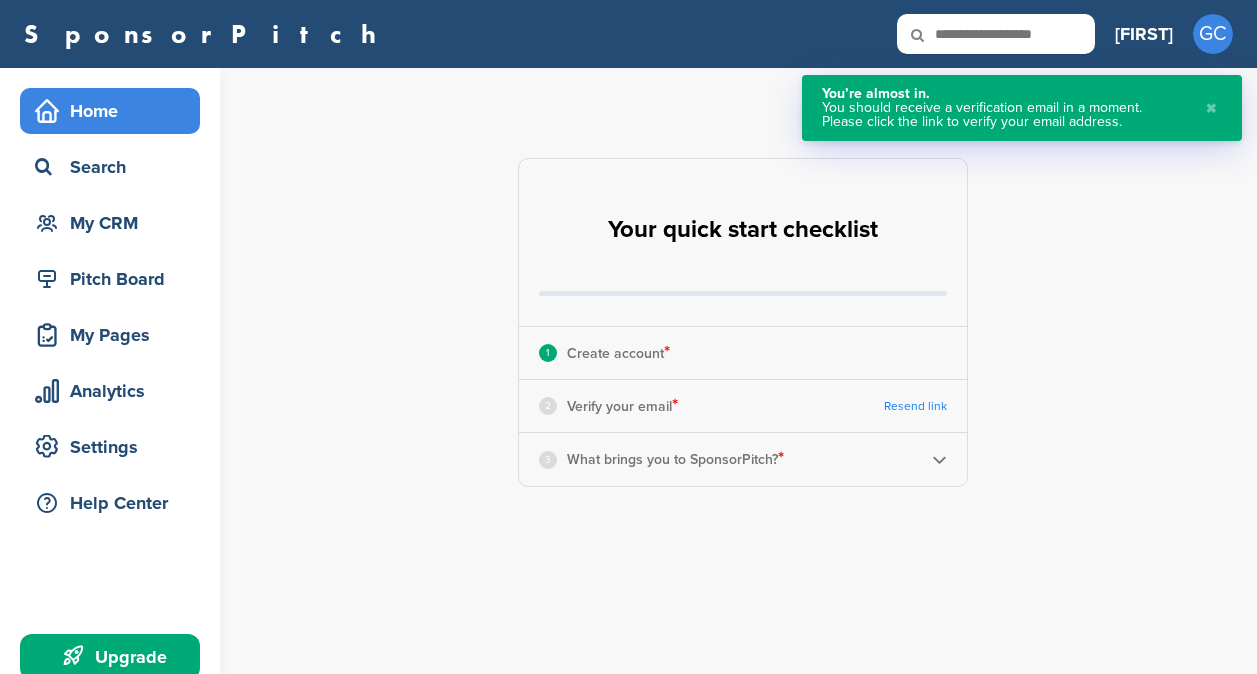 scroll, scrollTop: 0, scrollLeft: 0, axis: both 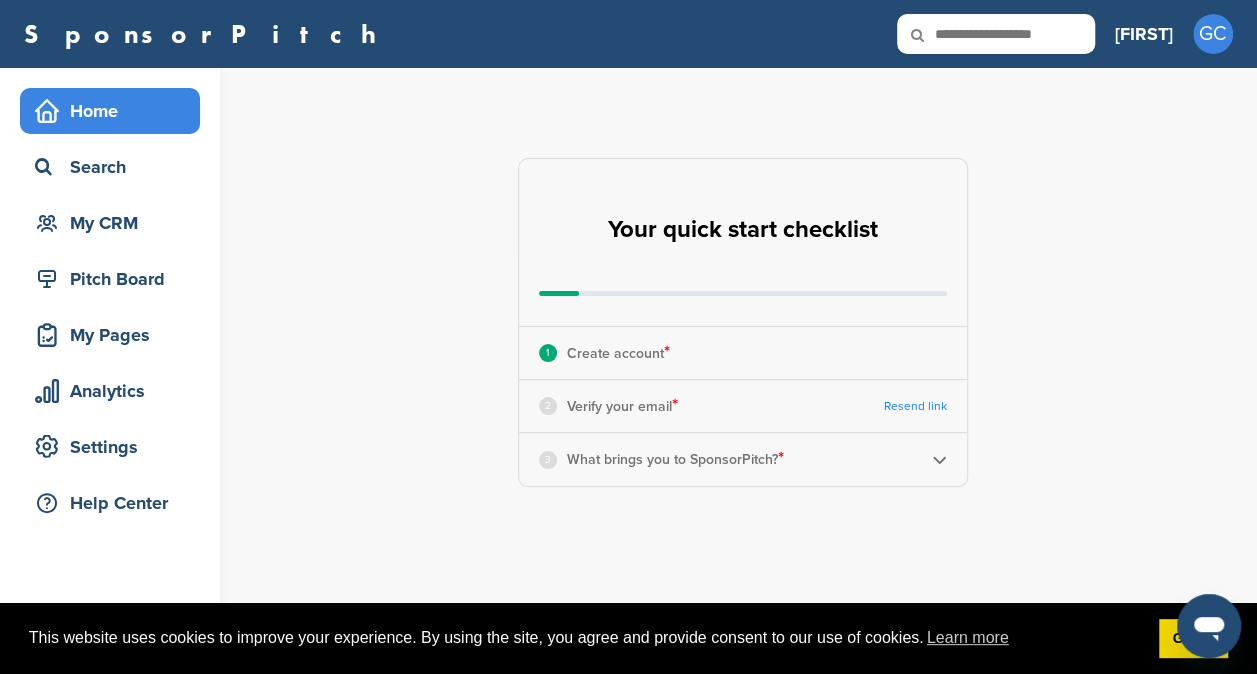click on "Verify your email
*" at bounding box center (622, 406) 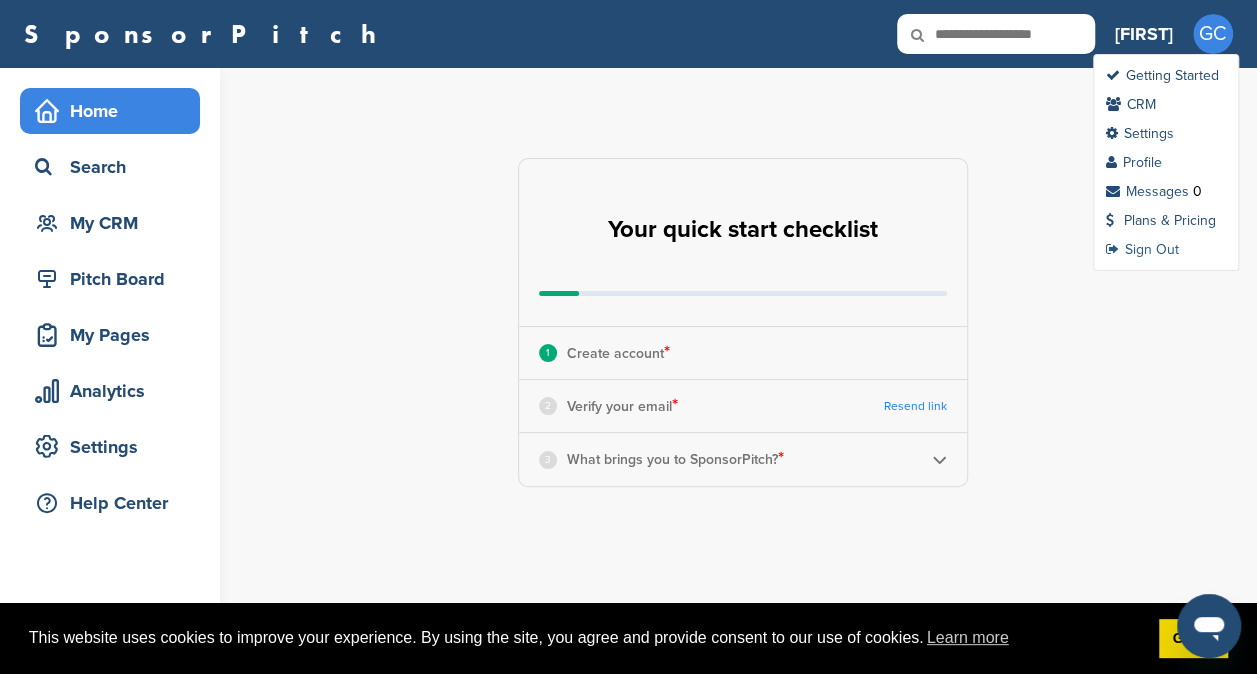 click on "Sign Out" at bounding box center (1142, 249) 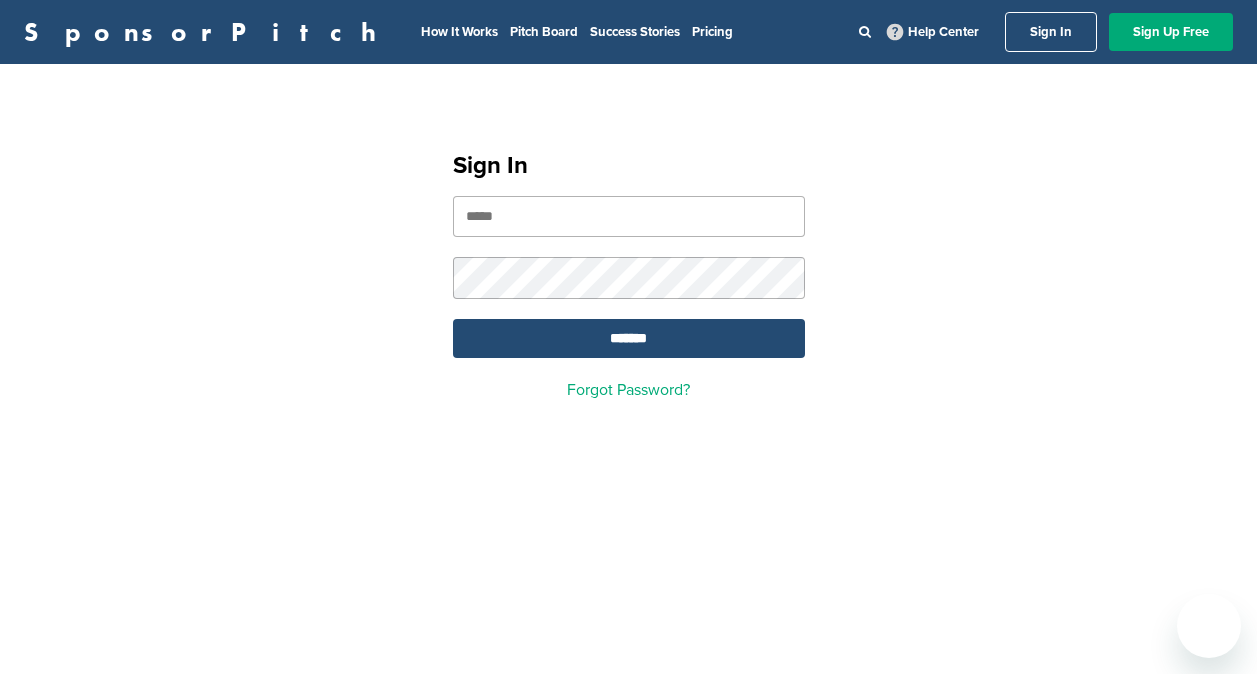 scroll, scrollTop: 0, scrollLeft: 0, axis: both 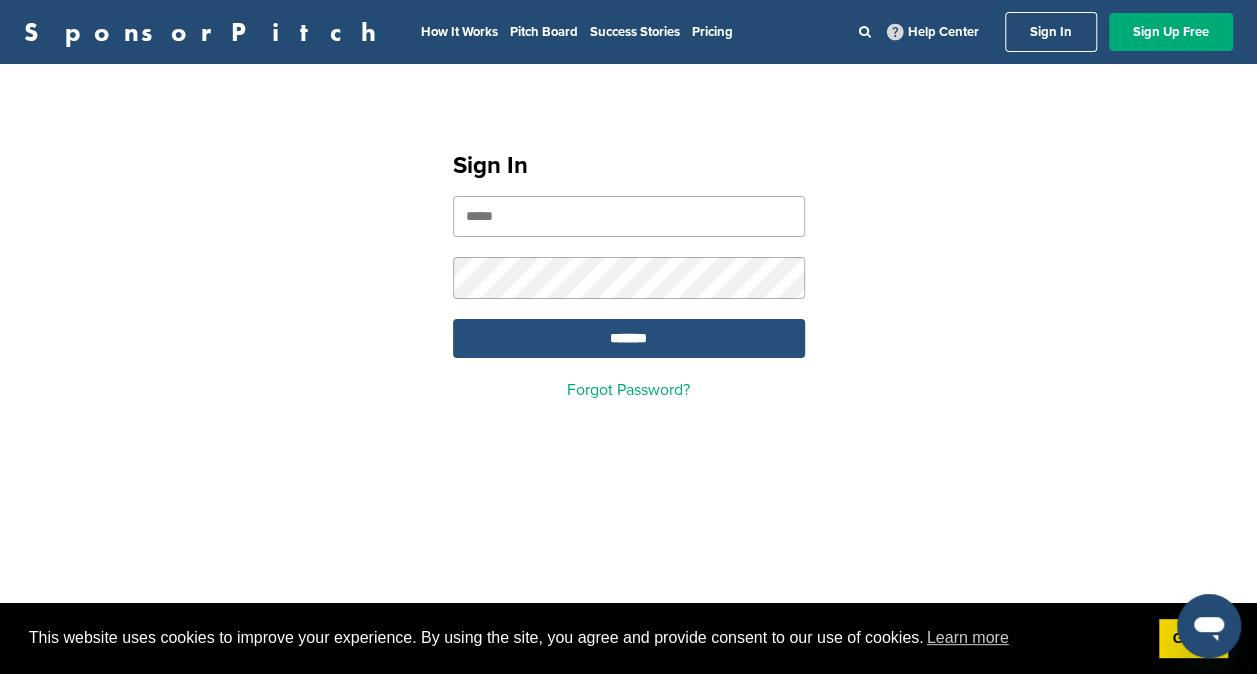 type on "**********" 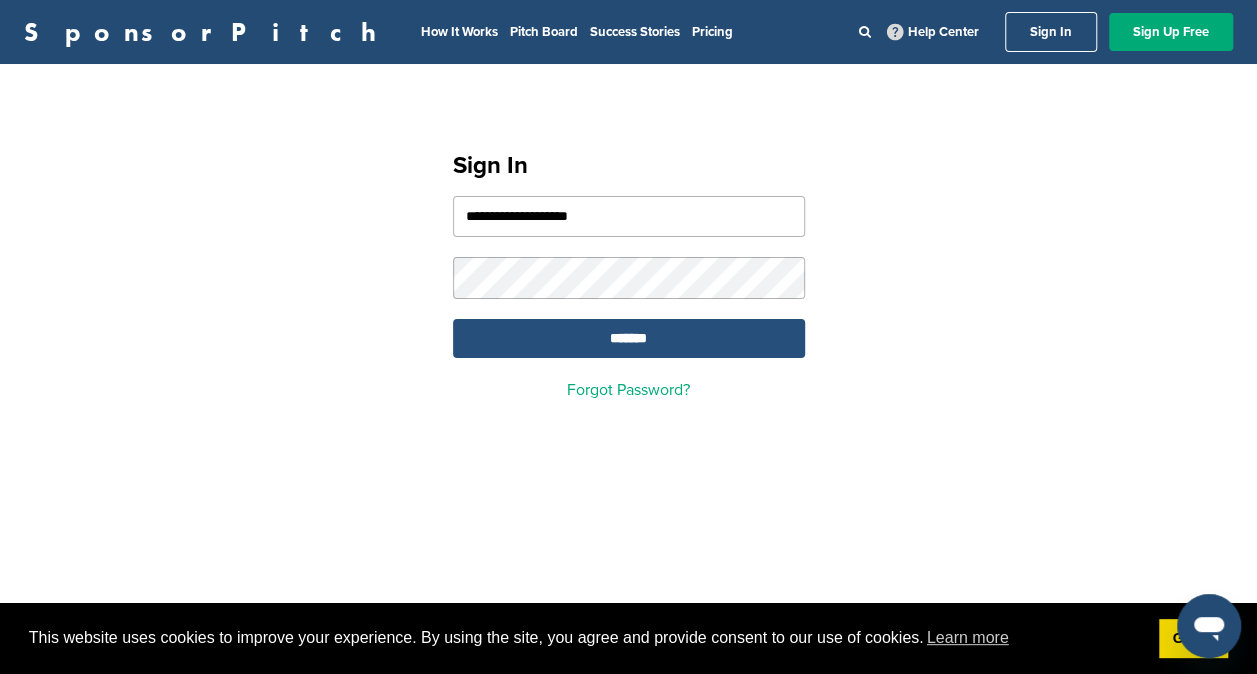 click on "*******" at bounding box center [629, 338] 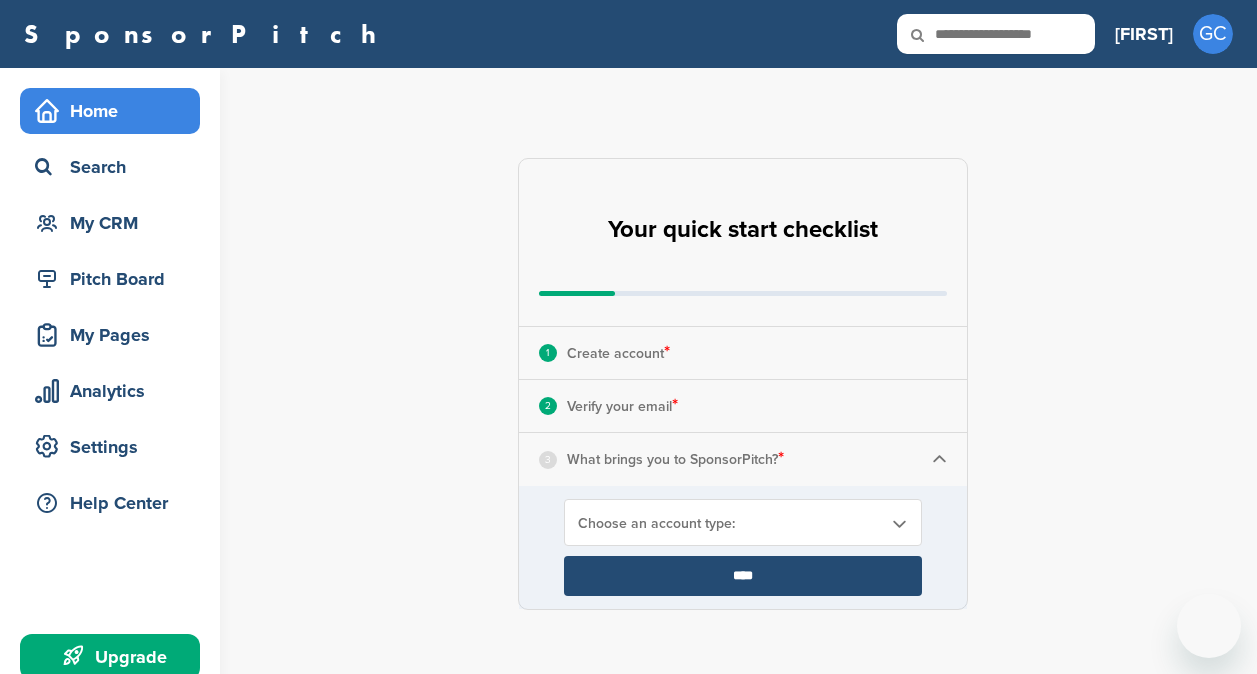 scroll, scrollTop: 0, scrollLeft: 0, axis: both 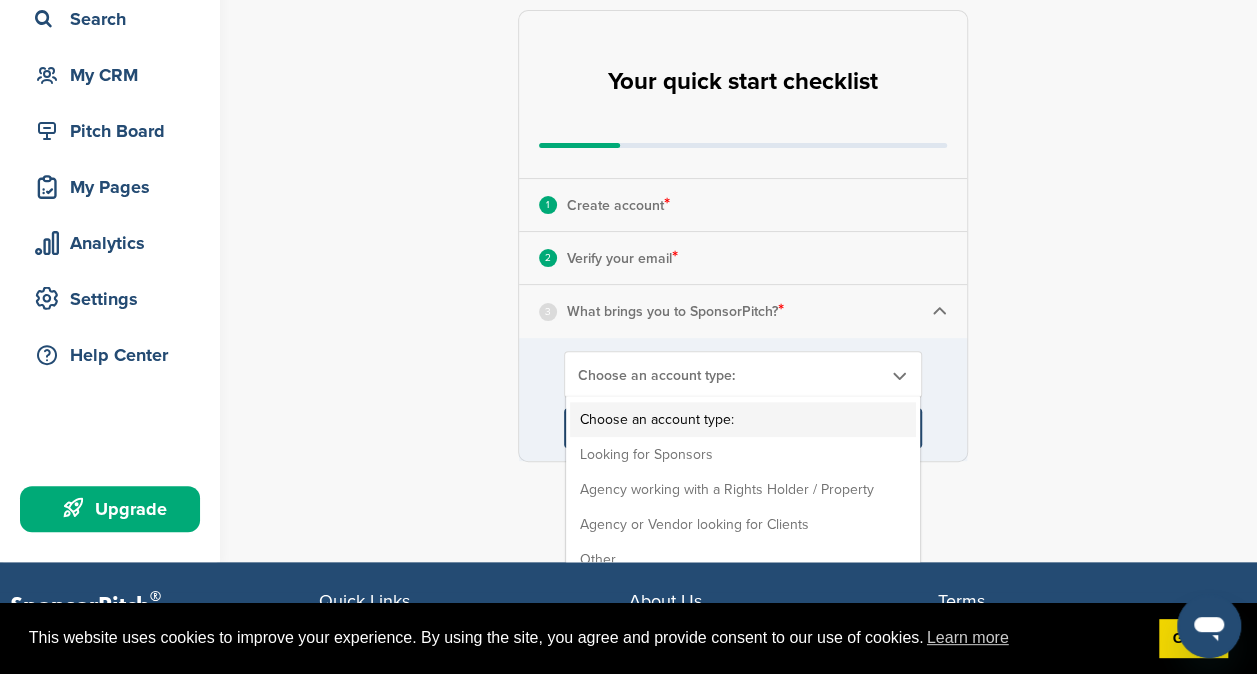 click at bounding box center [899, 375] 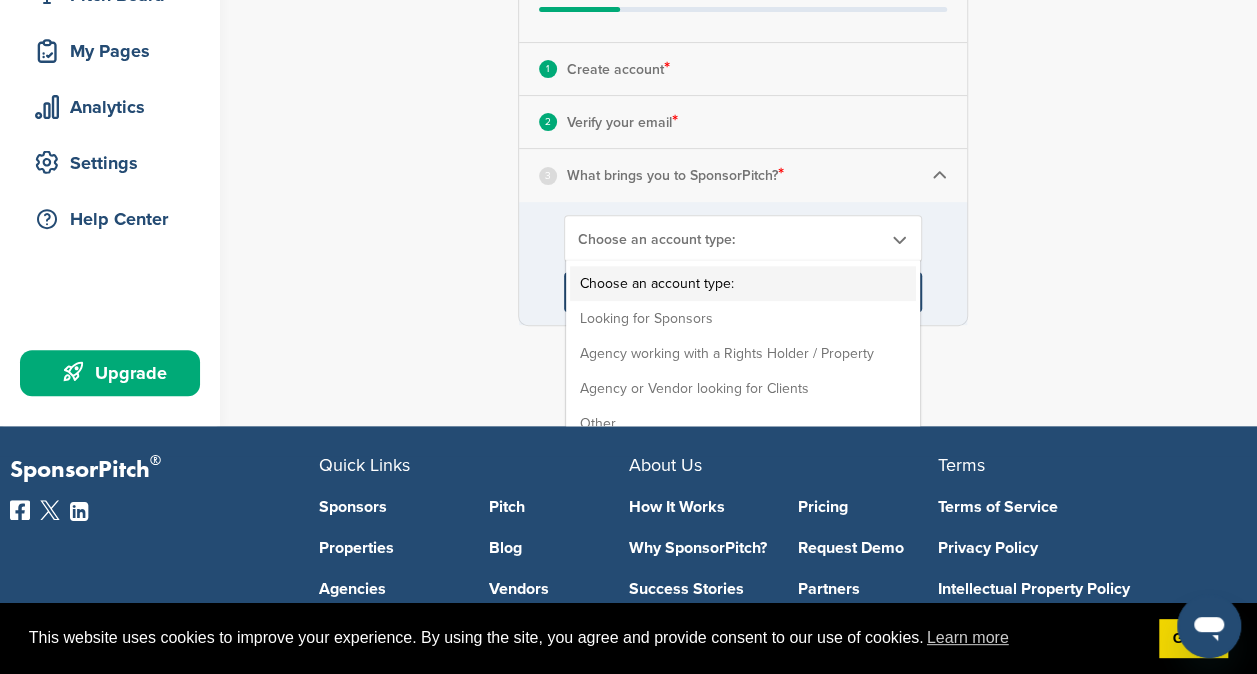 scroll, scrollTop: 287, scrollLeft: 0, axis: vertical 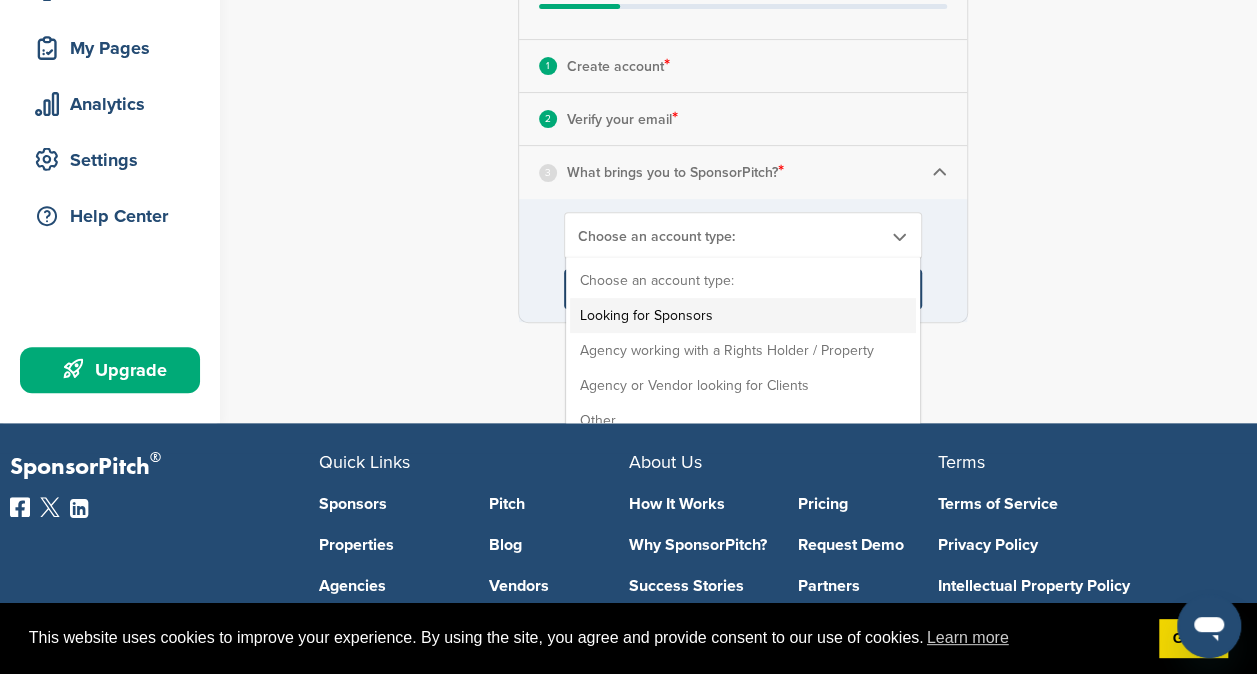 click on "Looking for Sponsors" at bounding box center [743, 315] 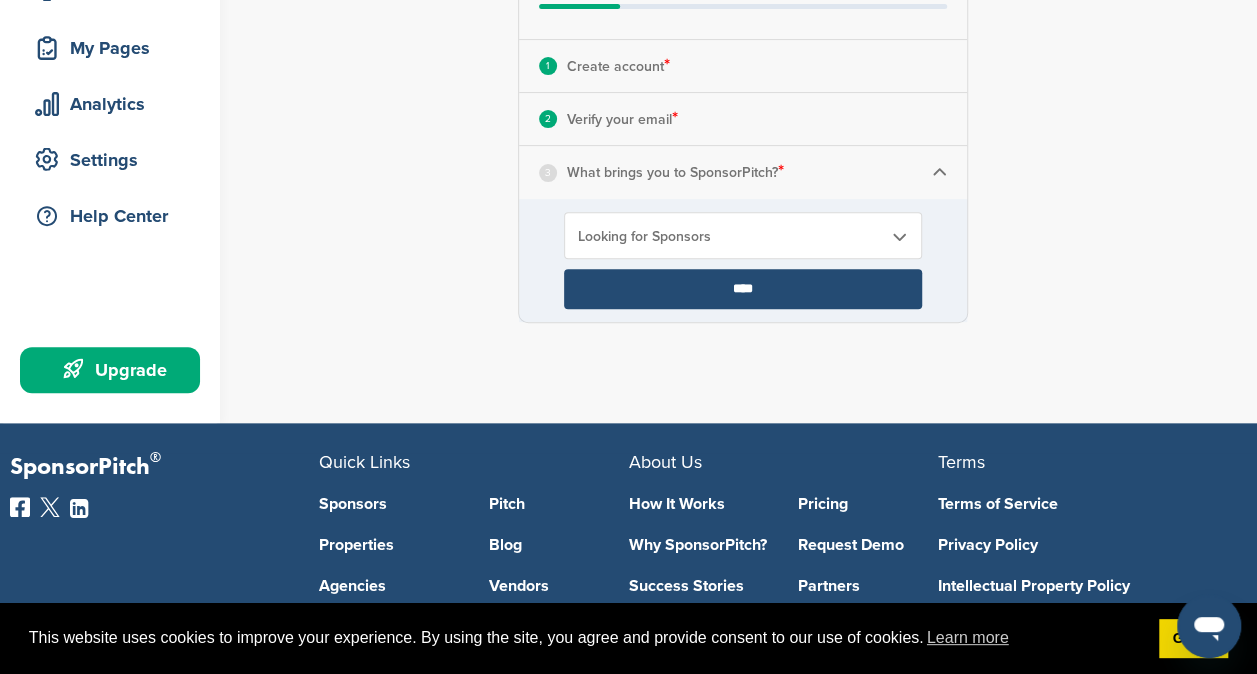 click on "****" at bounding box center (743, 289) 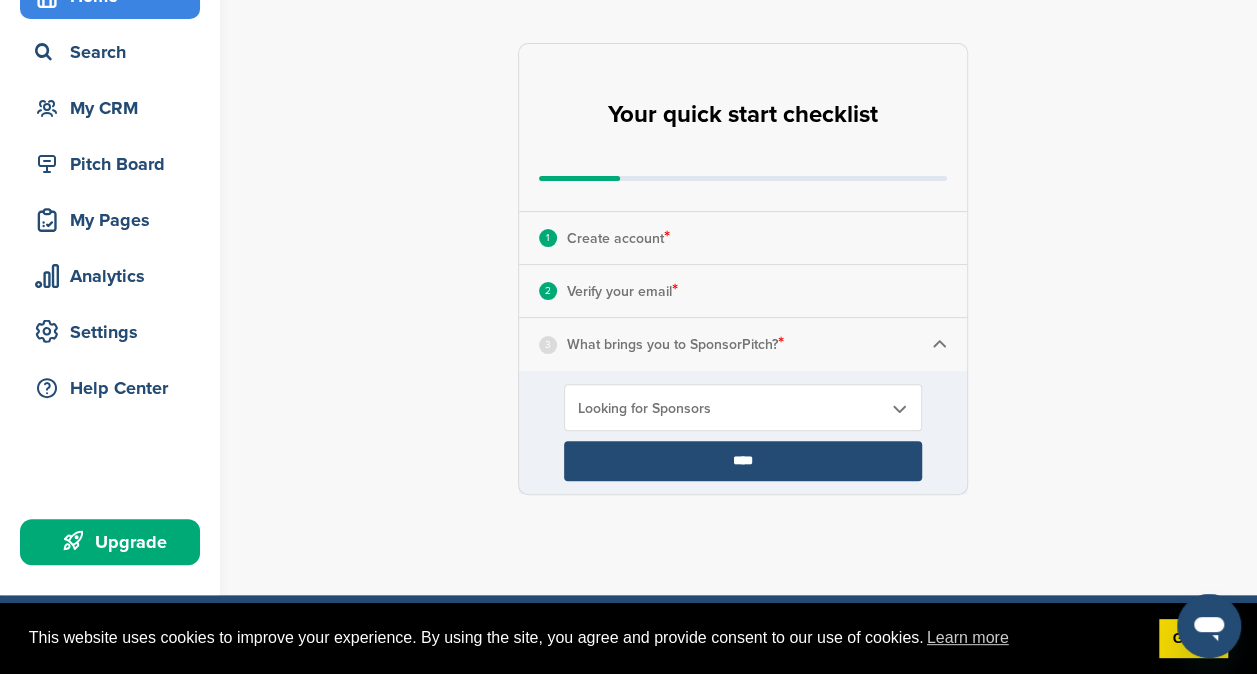 scroll, scrollTop: 156, scrollLeft: 0, axis: vertical 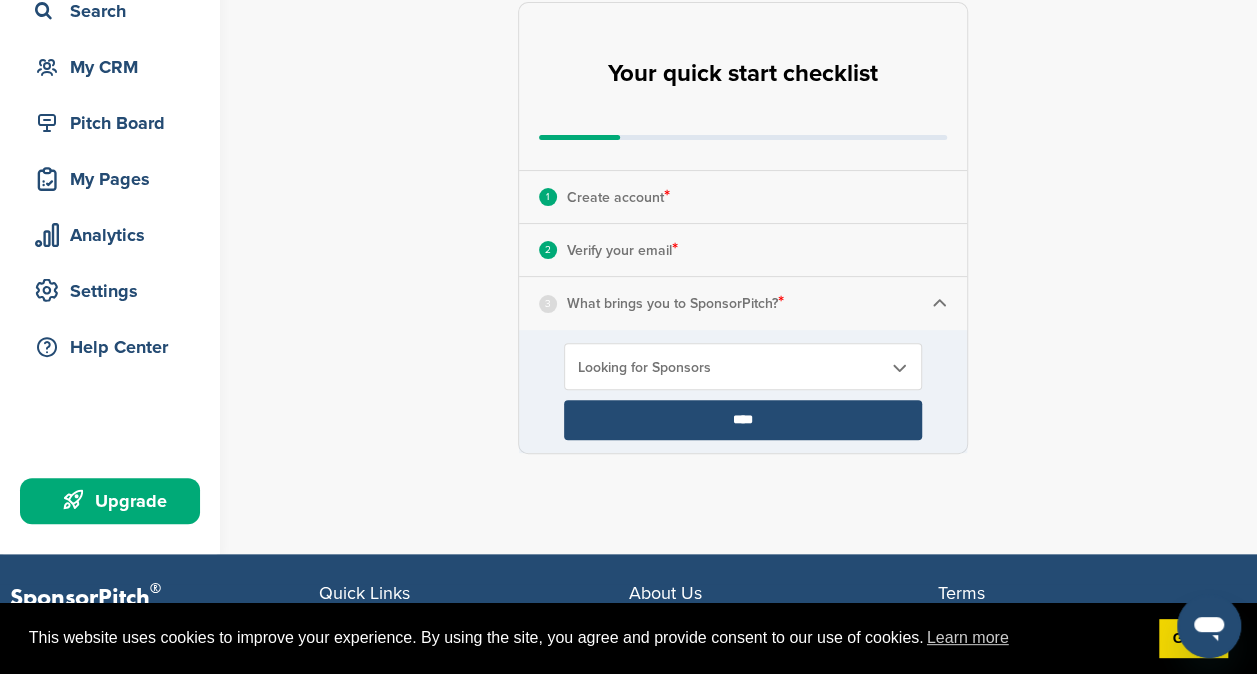 click at bounding box center [899, 367] 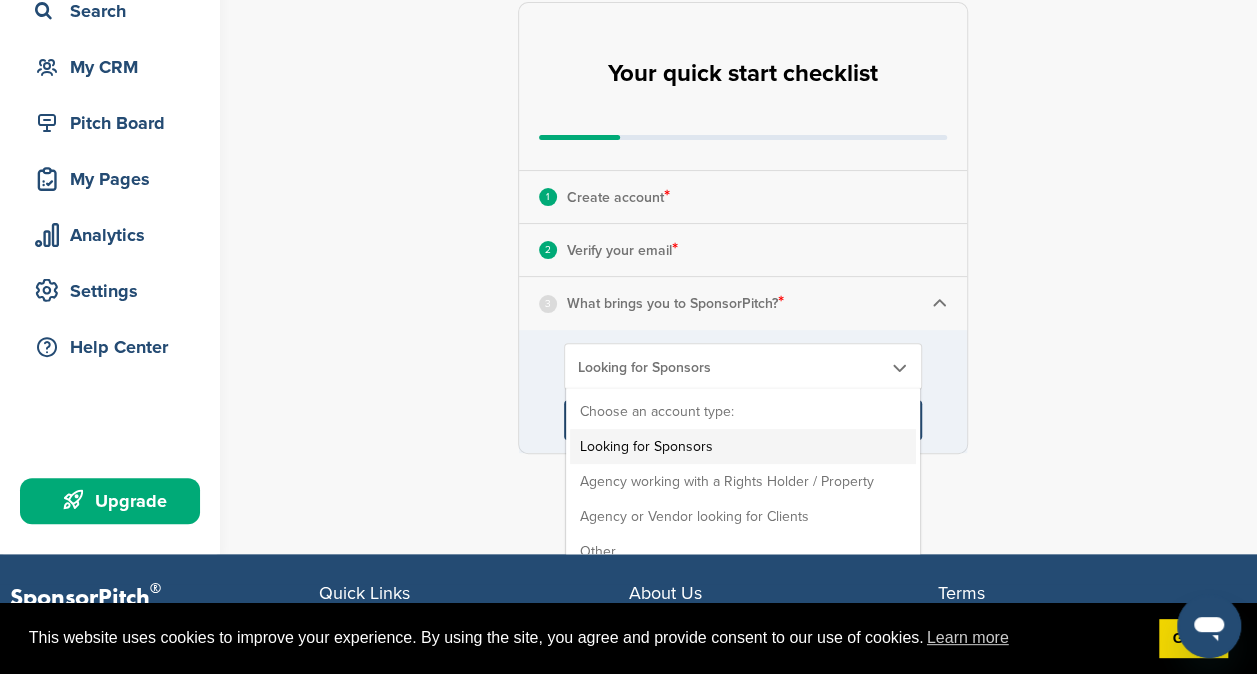 click on "Looking for Sponsors" at bounding box center [743, 446] 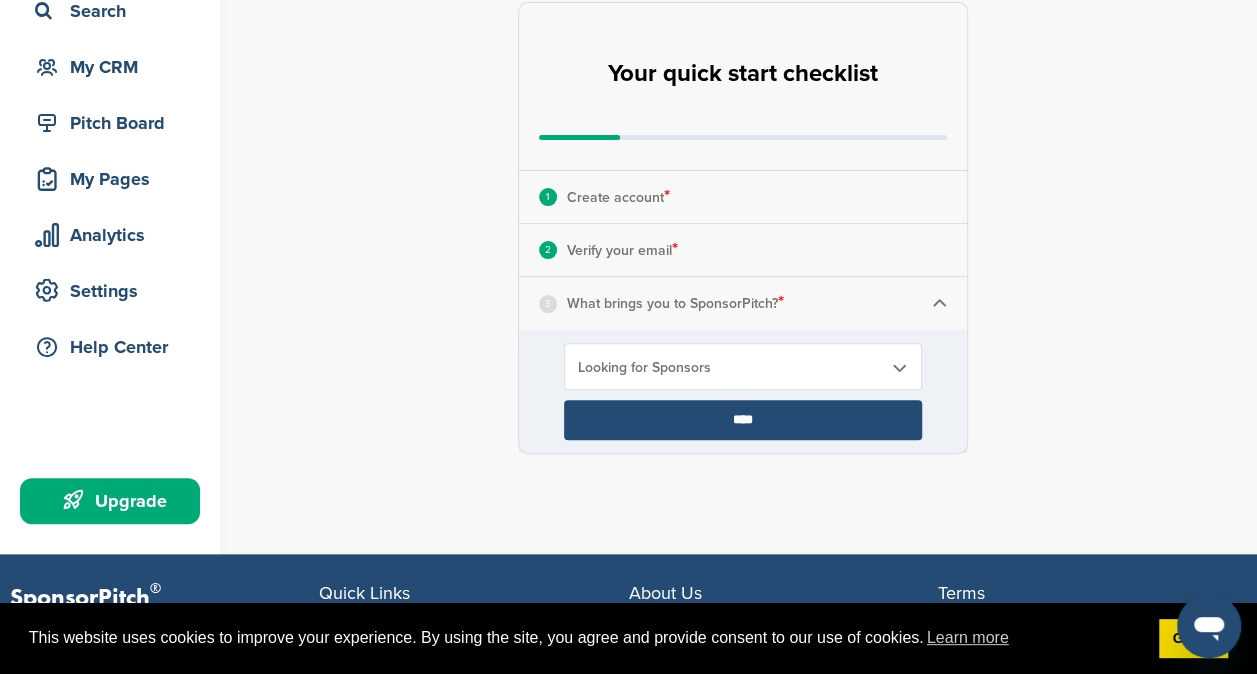 click on "****" at bounding box center (743, 420) 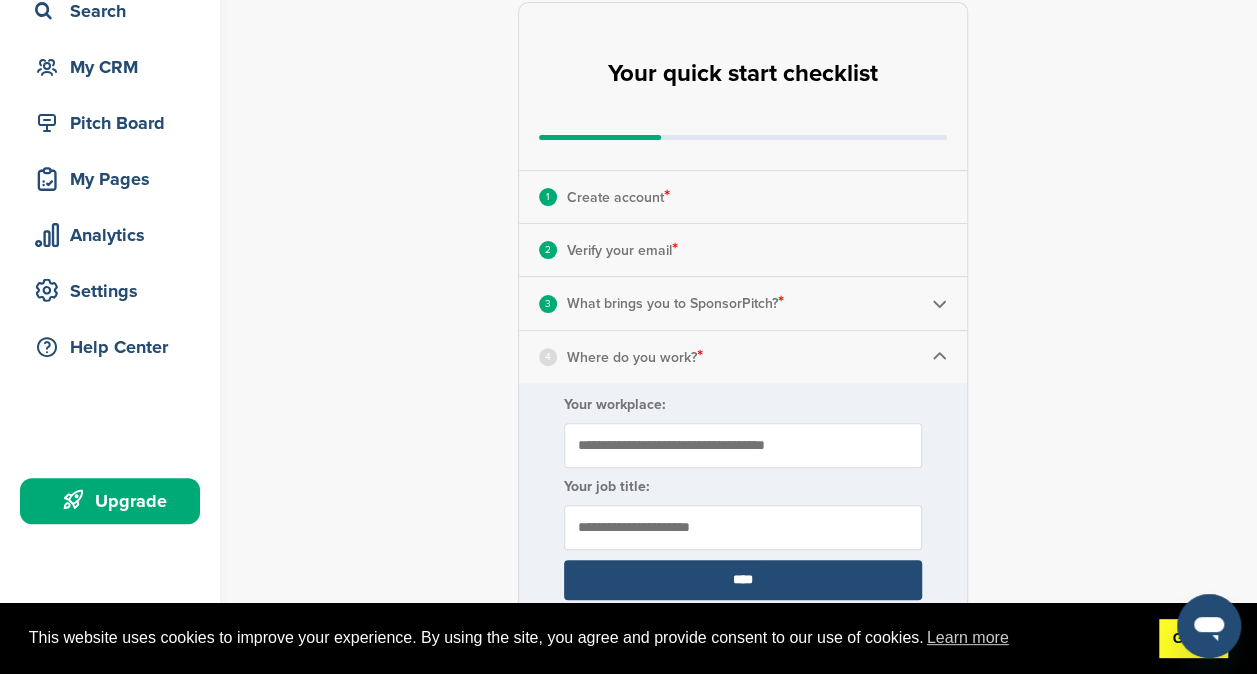 click on "Got it!" at bounding box center [1193, 639] 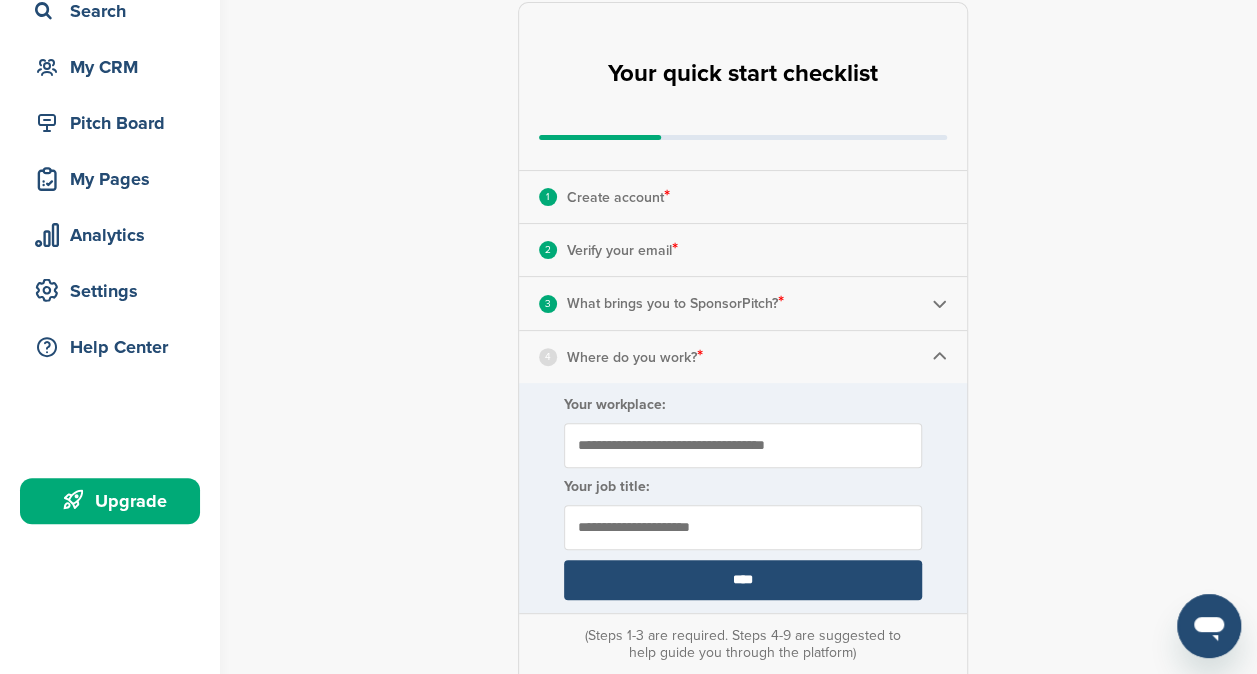 click on "****" at bounding box center [743, 580] 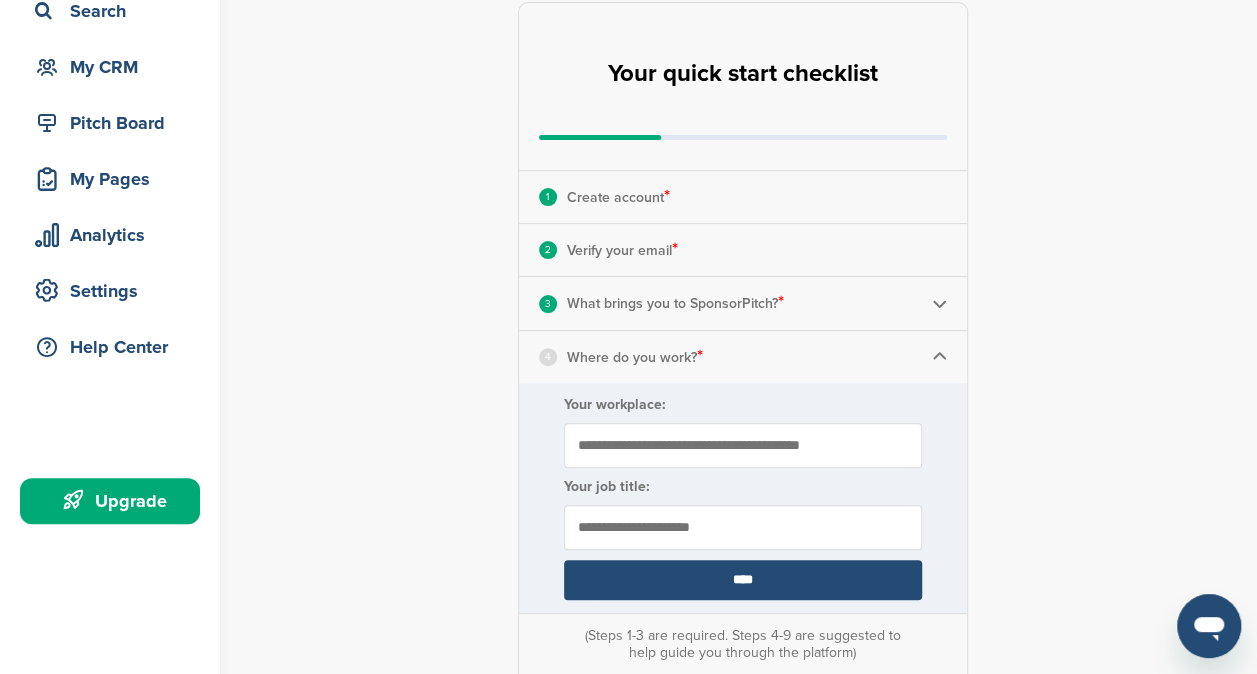 type on "**********" 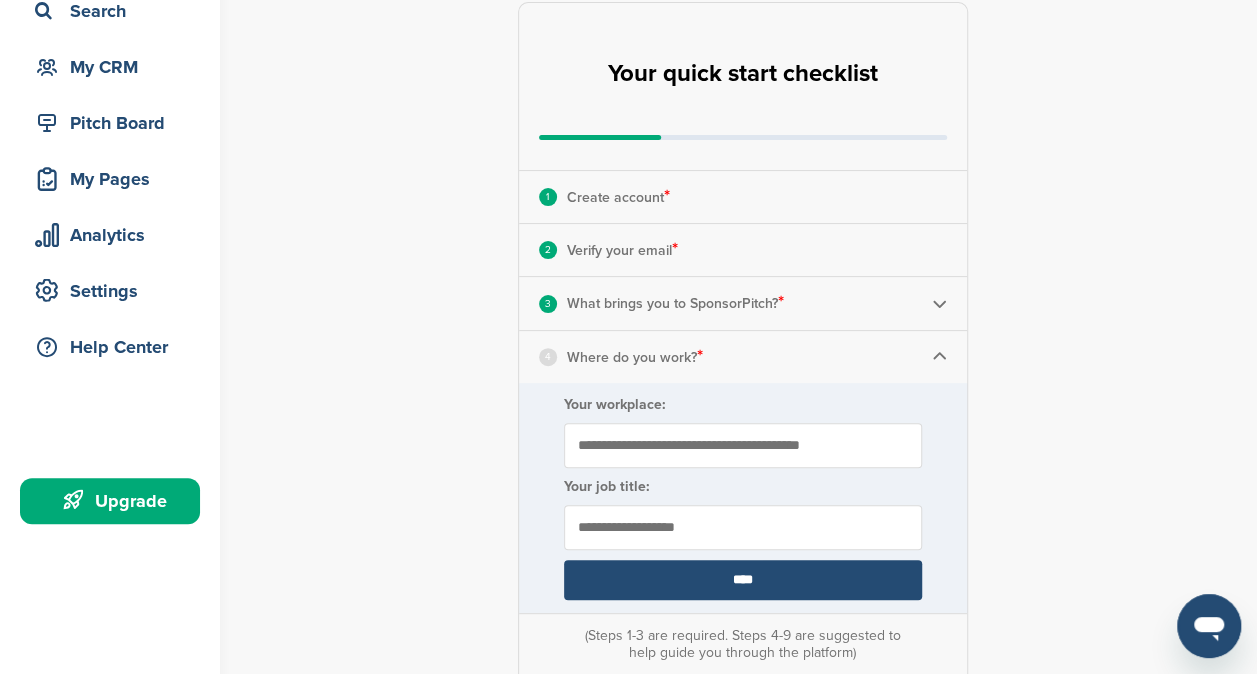 type on "**********" 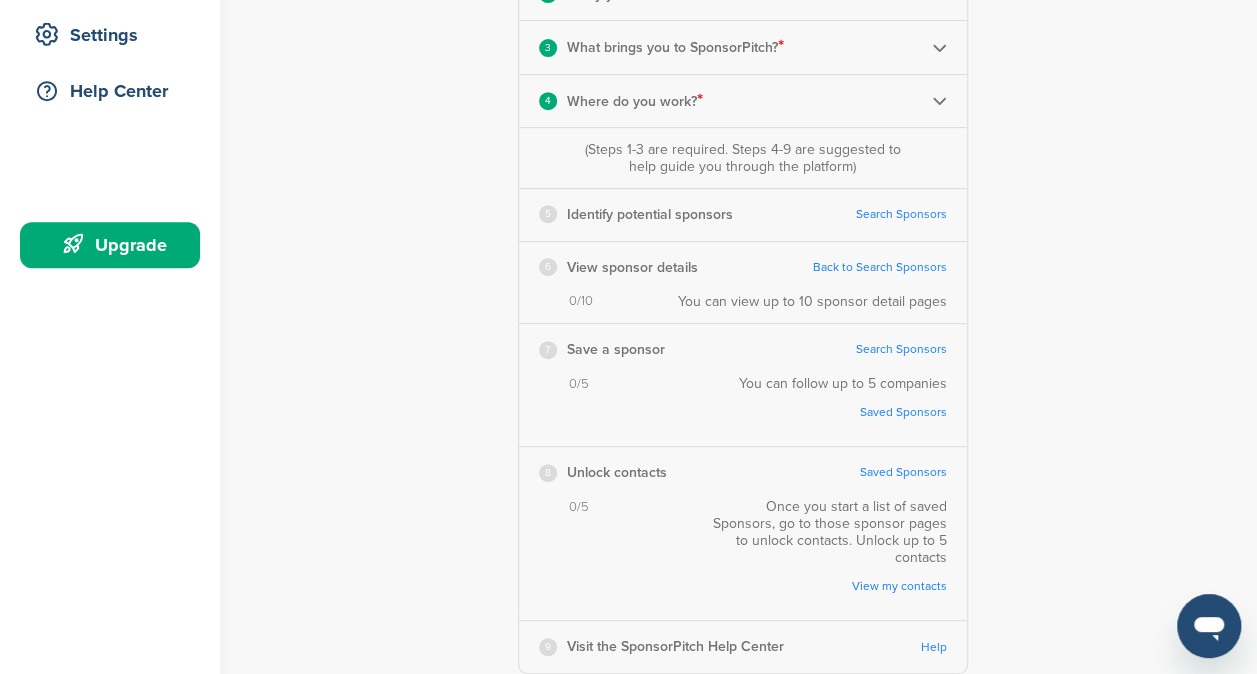 scroll, scrollTop: 407, scrollLeft: 0, axis: vertical 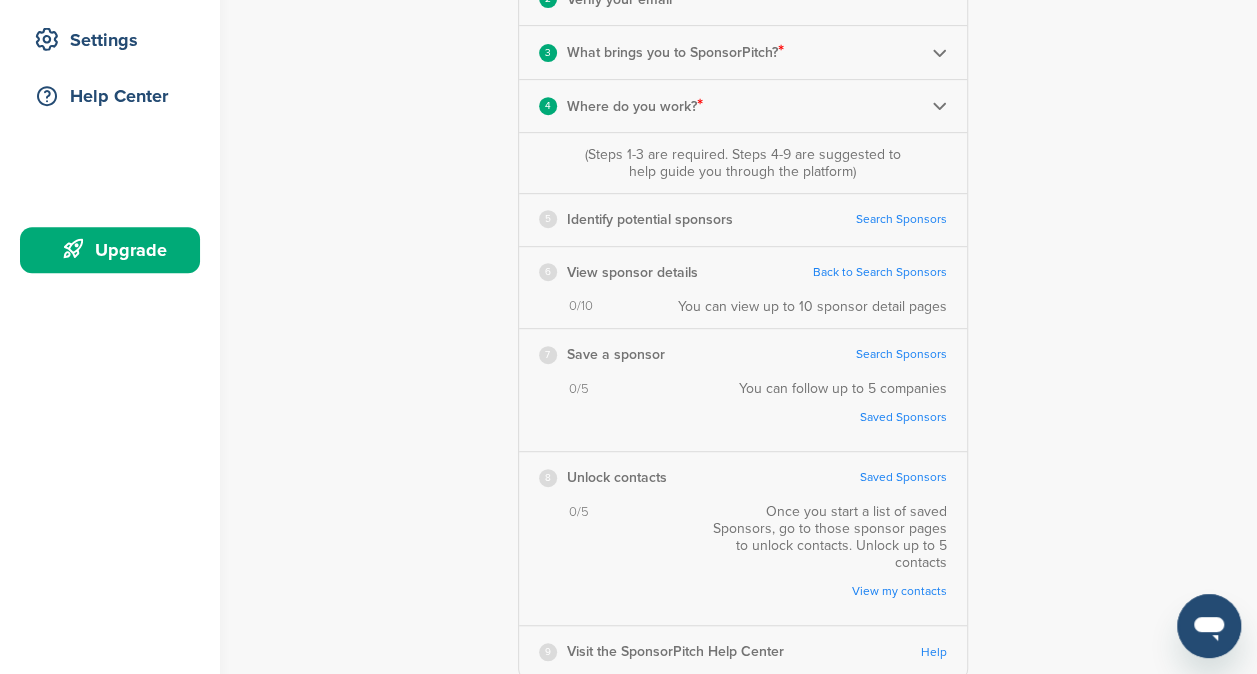 click on "Search Sponsors" at bounding box center (901, 219) 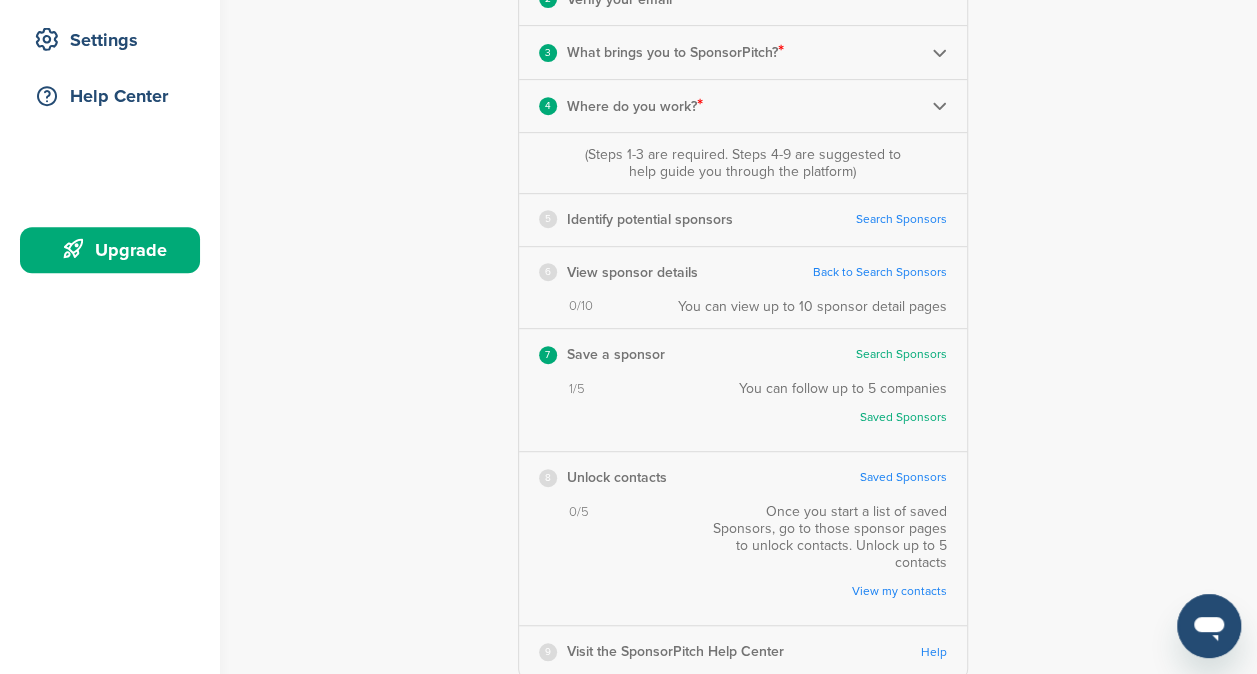 click on "Search Sponsors" at bounding box center [901, 219] 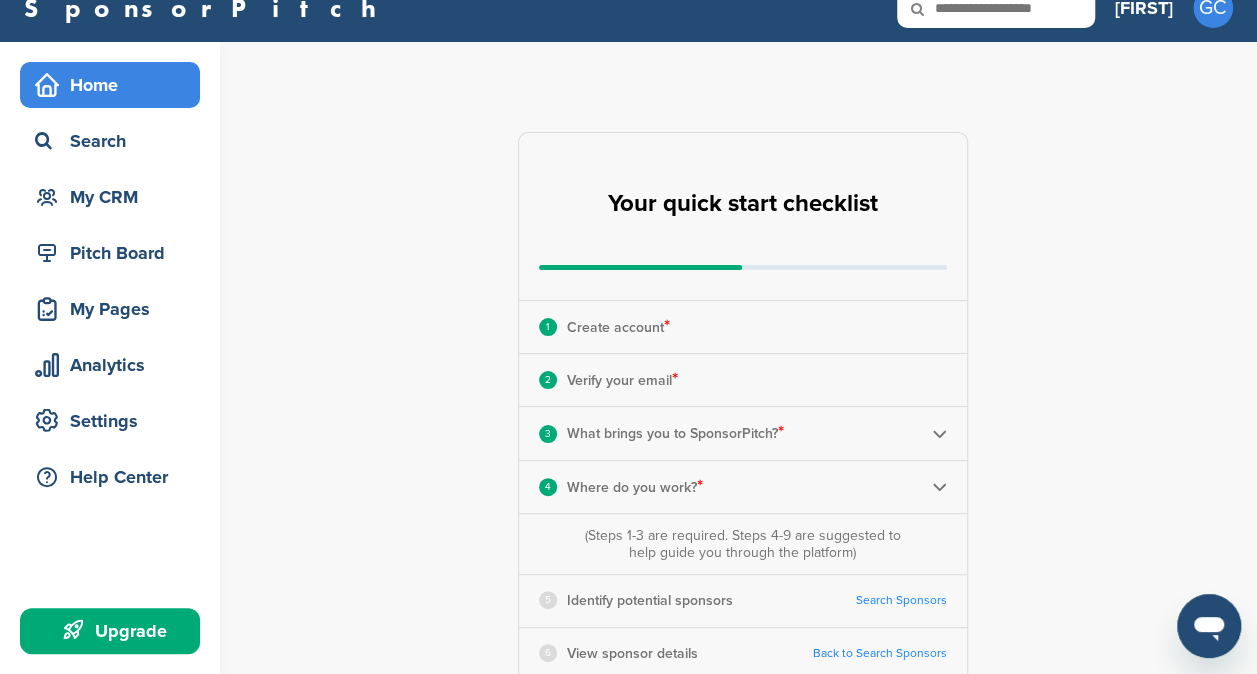scroll, scrollTop: 0, scrollLeft: 0, axis: both 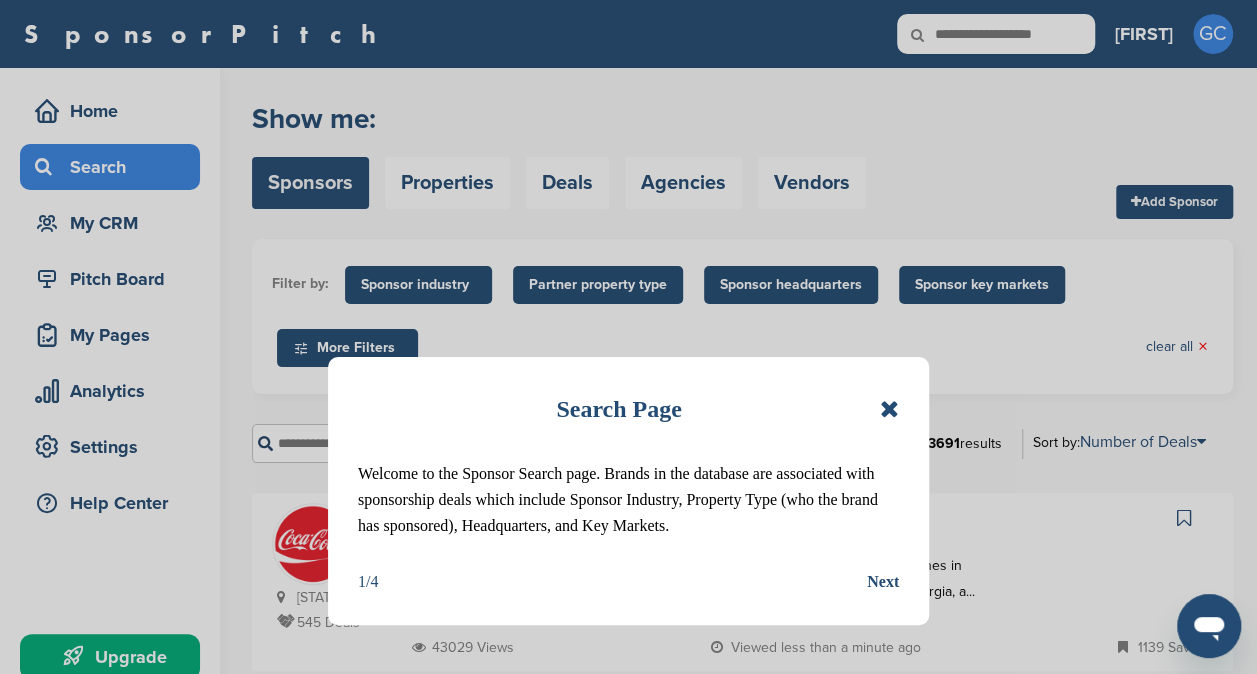 click on "Next" at bounding box center (883, 582) 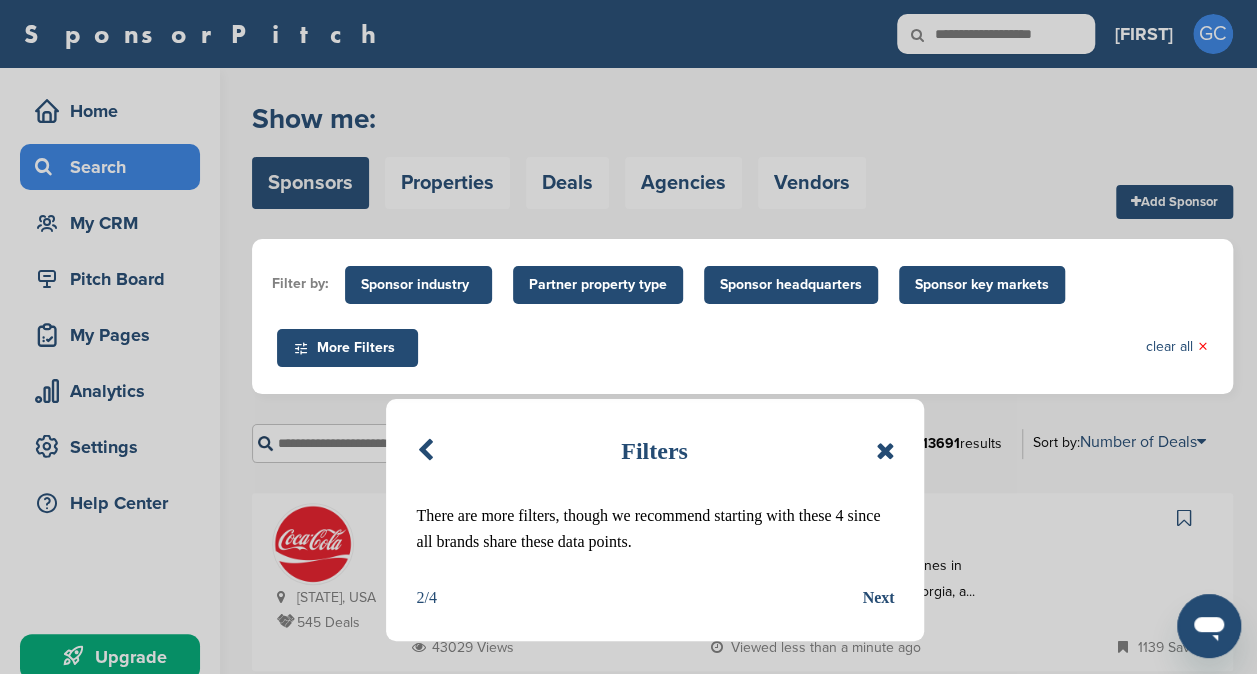 click on "Next" at bounding box center [878, 598] 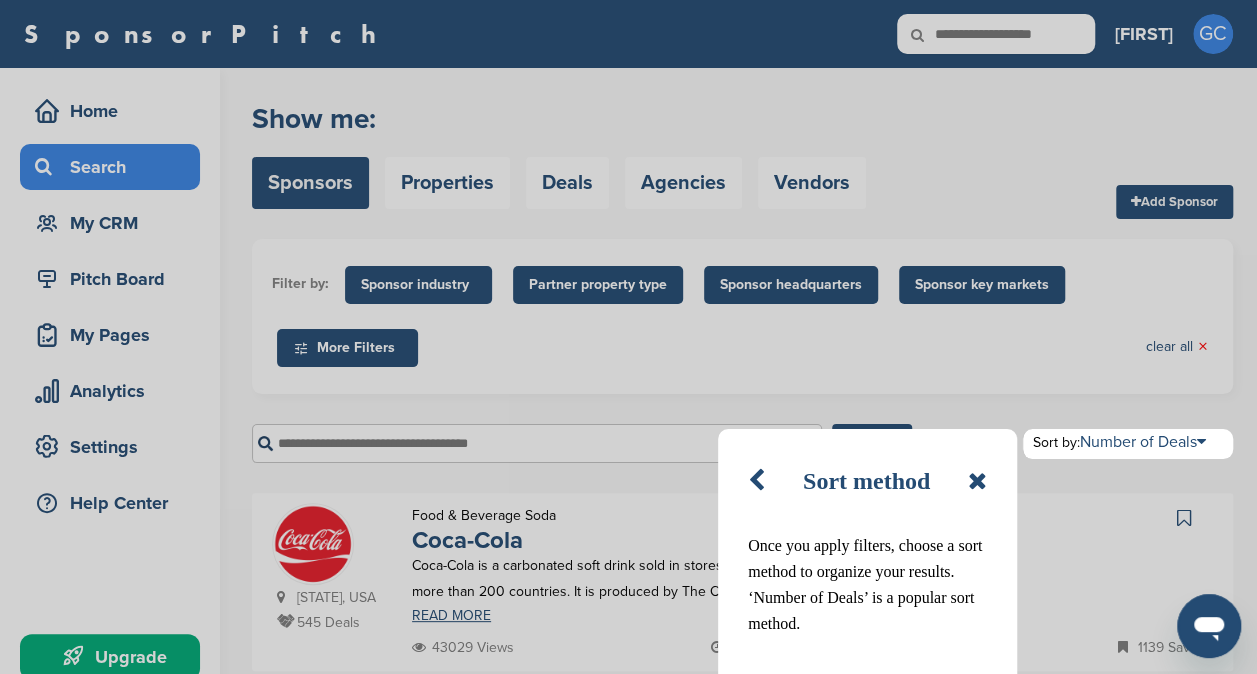 click at bounding box center [977, 481] 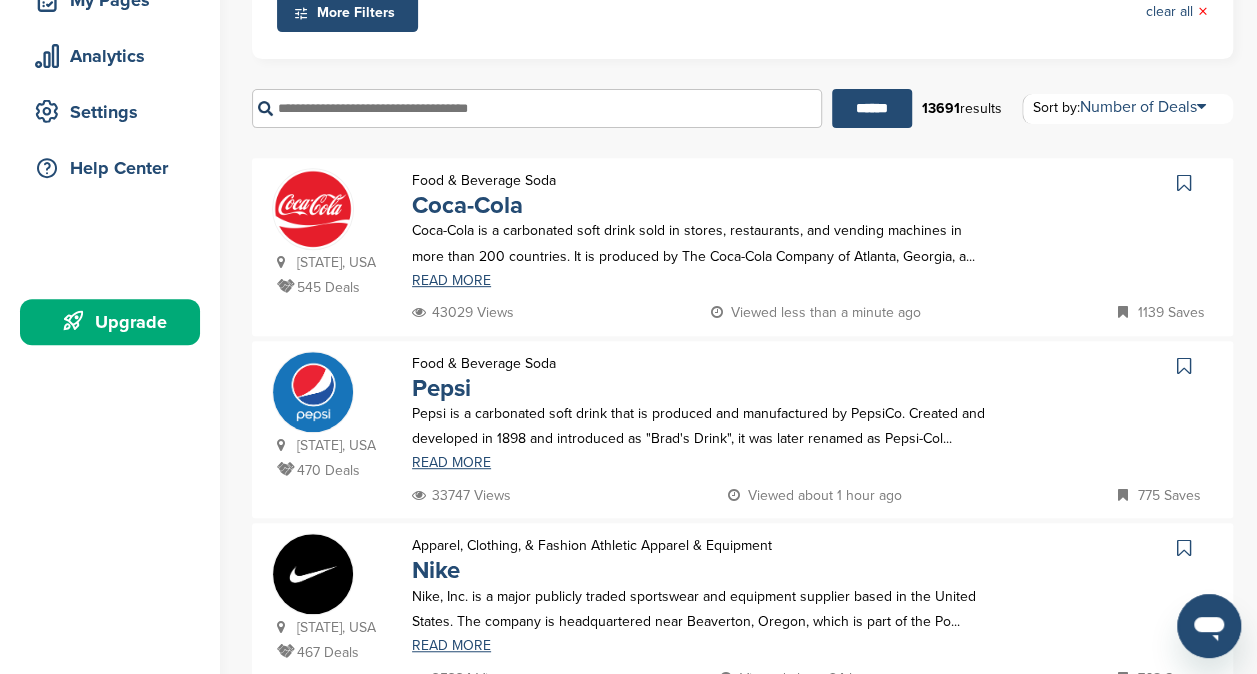scroll, scrollTop: 374, scrollLeft: 0, axis: vertical 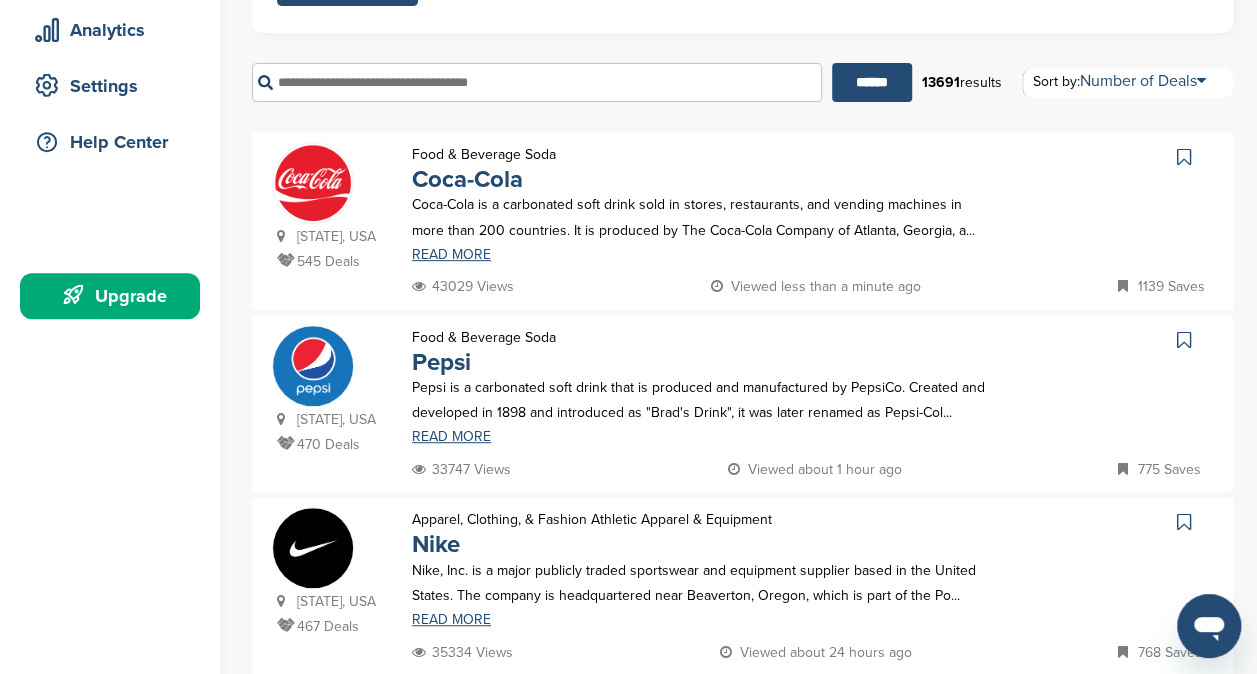 click at bounding box center (1184, 157) 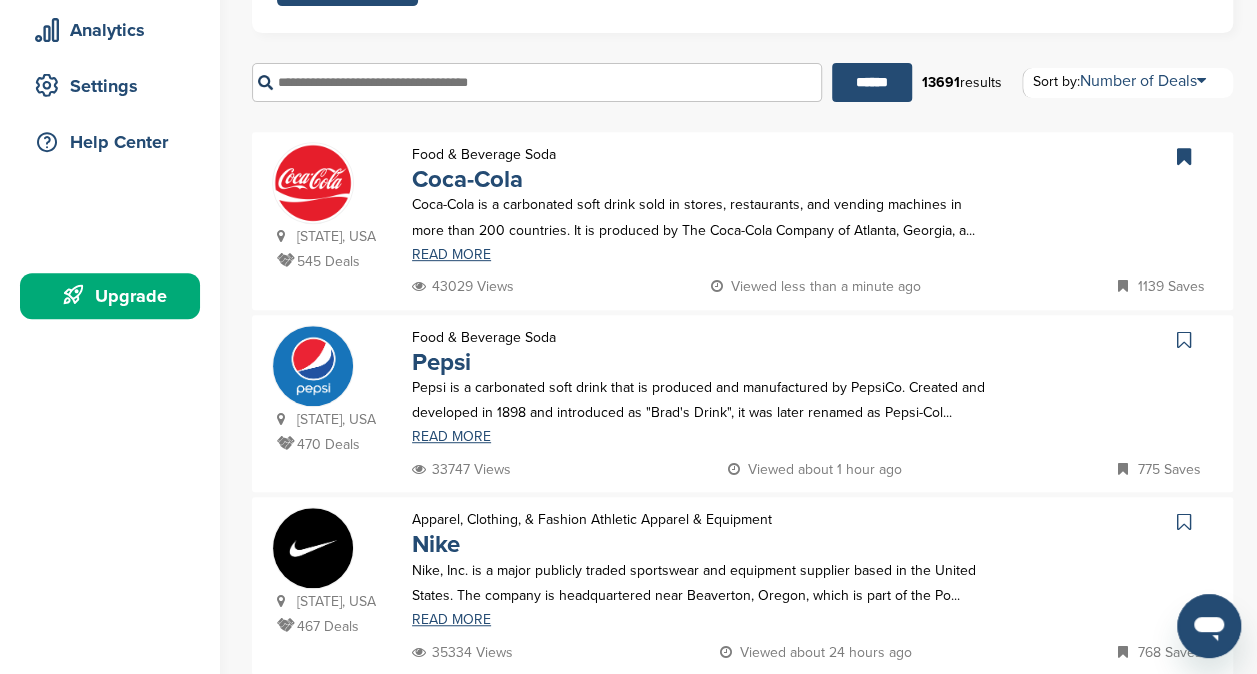 click on "Upgrade" at bounding box center [115, 296] 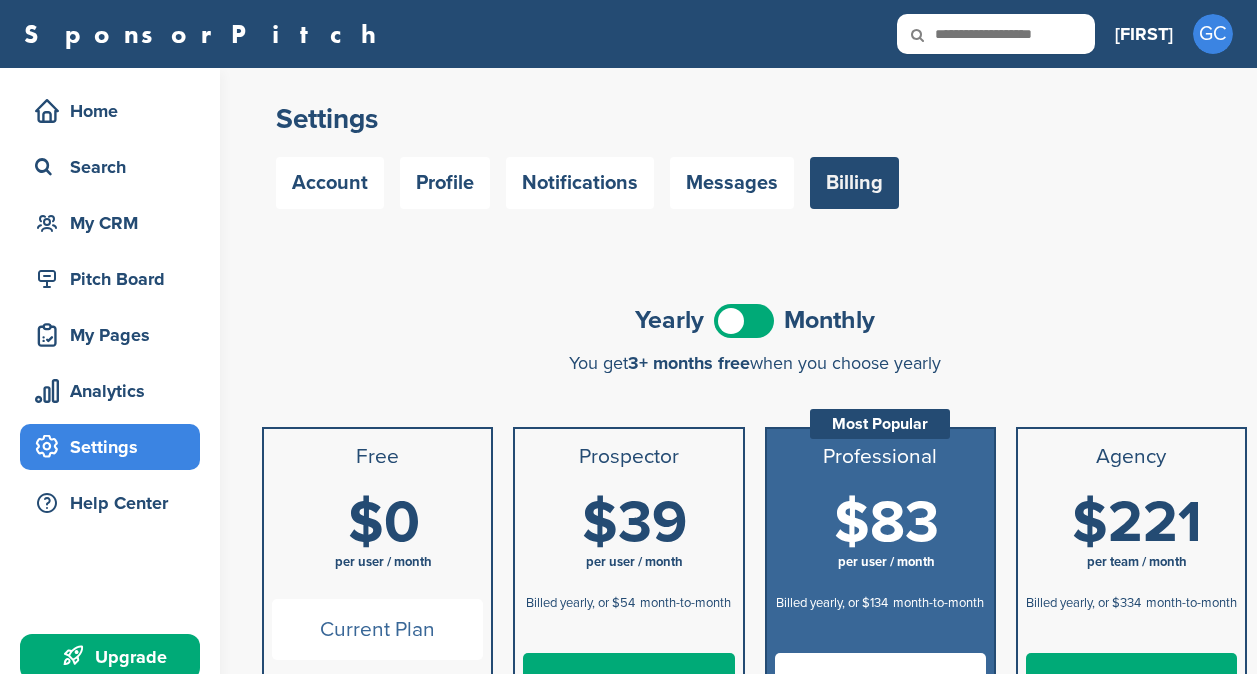 scroll, scrollTop: 0, scrollLeft: 0, axis: both 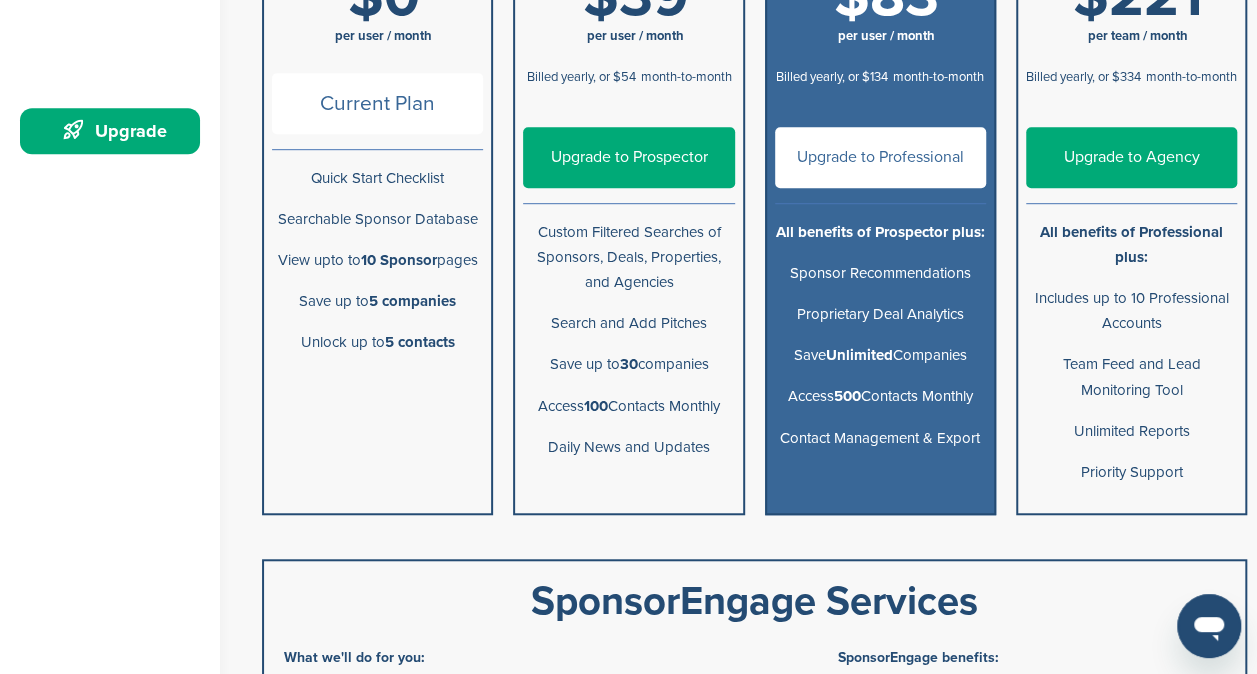 click on "Upgrade to Professional" at bounding box center [880, 157] 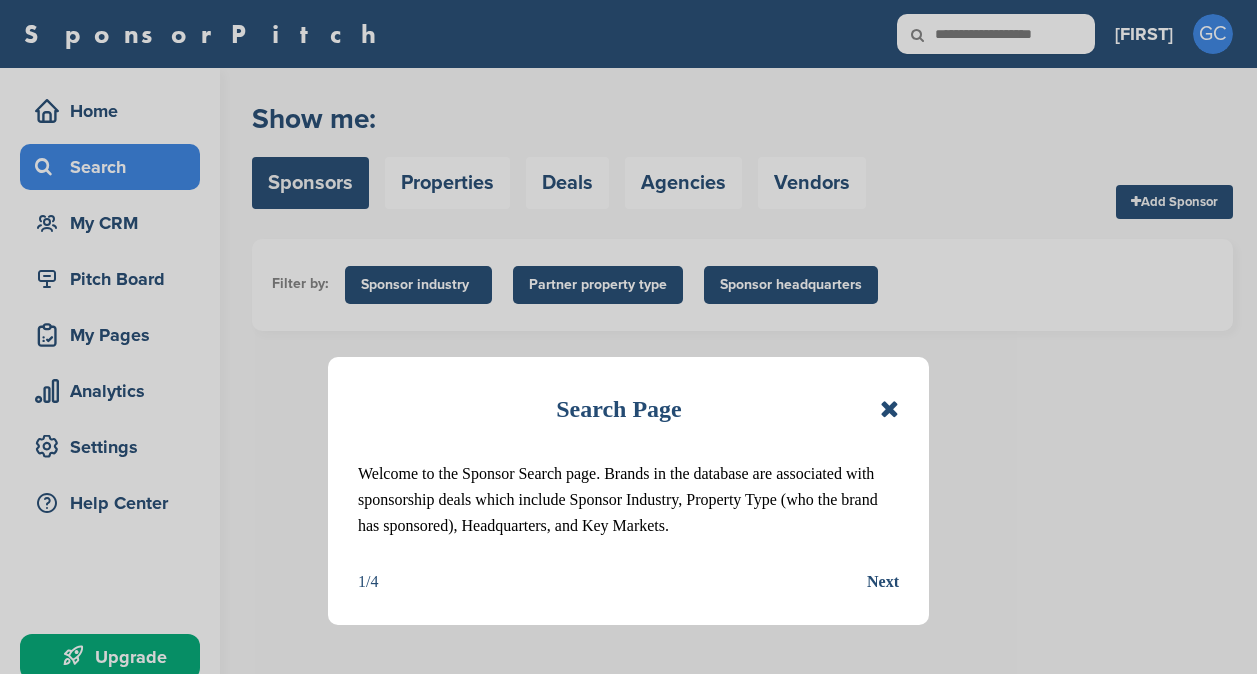 scroll, scrollTop: 0, scrollLeft: 0, axis: both 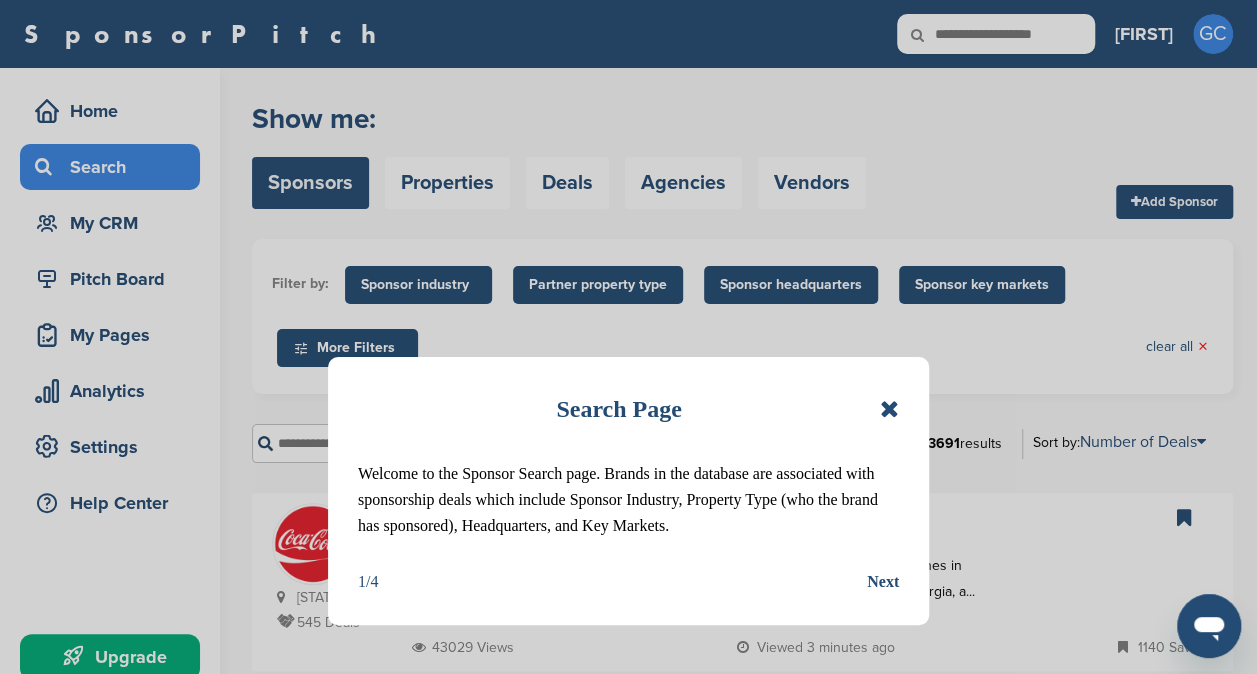 click at bounding box center (889, 409) 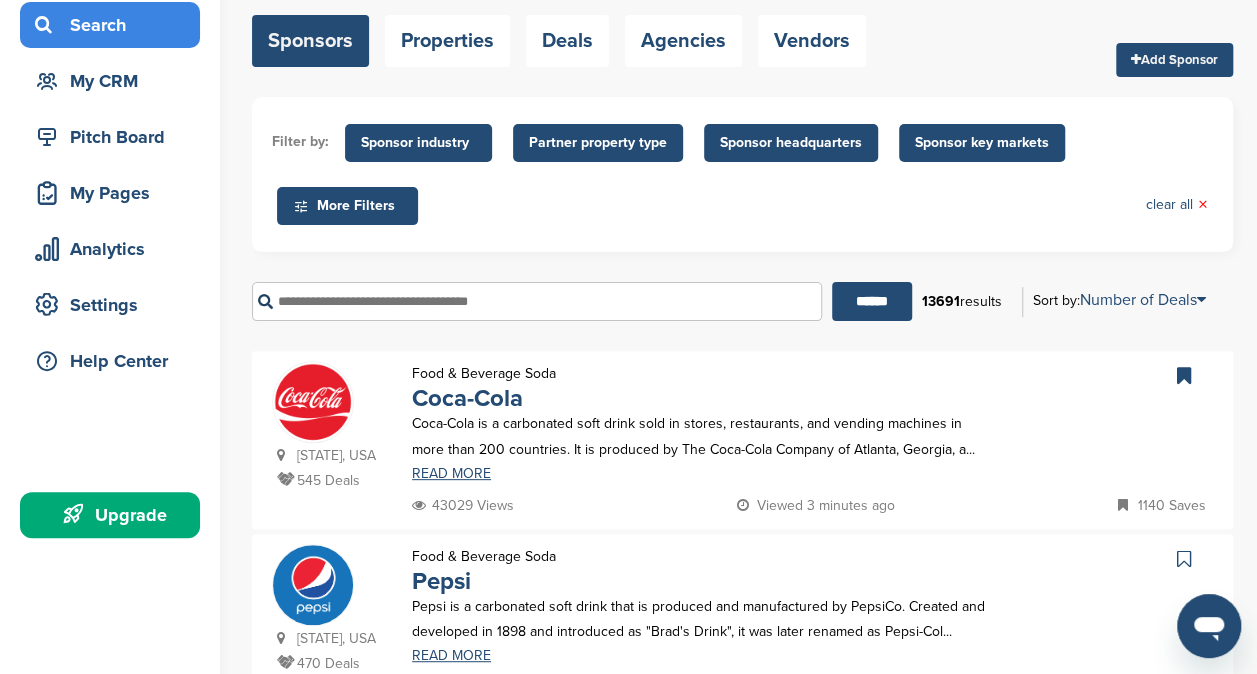 scroll, scrollTop: 138, scrollLeft: 0, axis: vertical 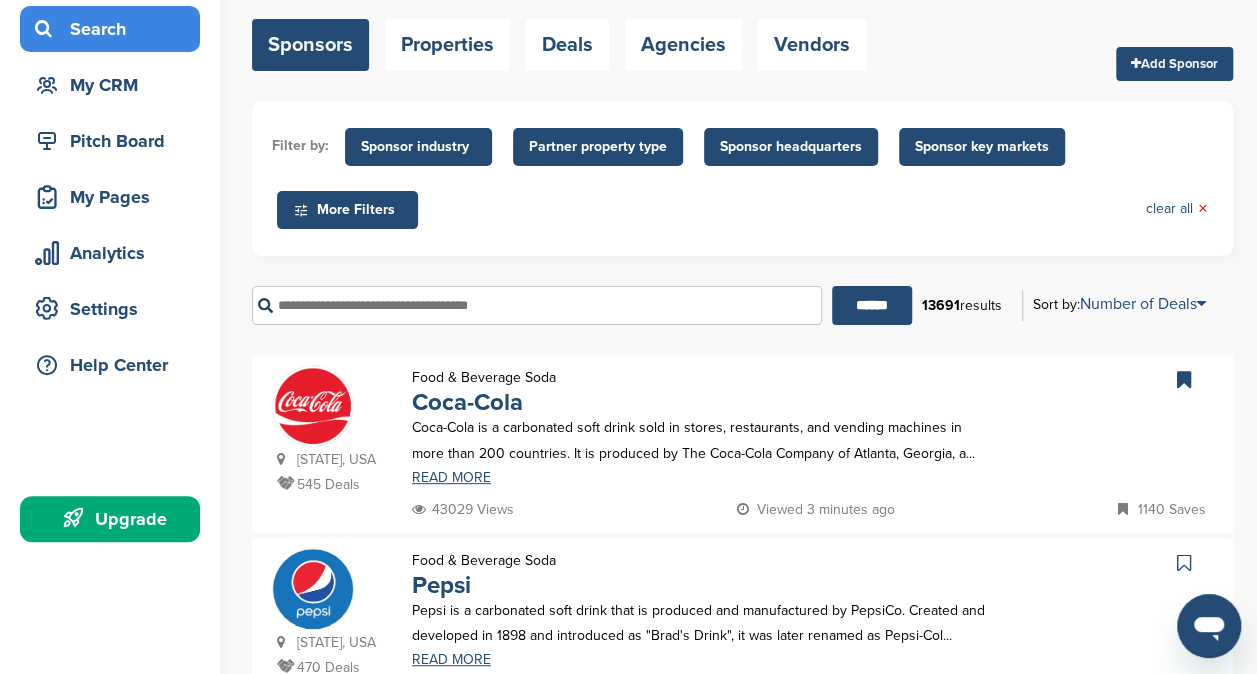 click at bounding box center [537, 305] 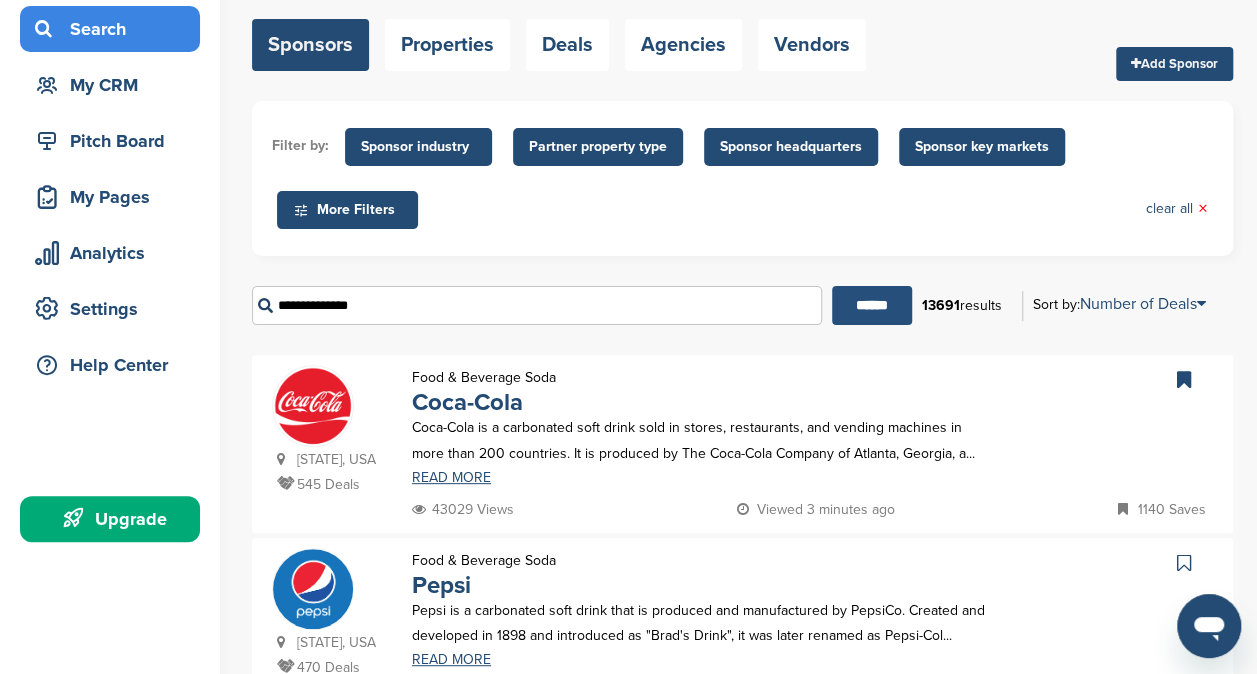 click on "******" at bounding box center [872, 305] 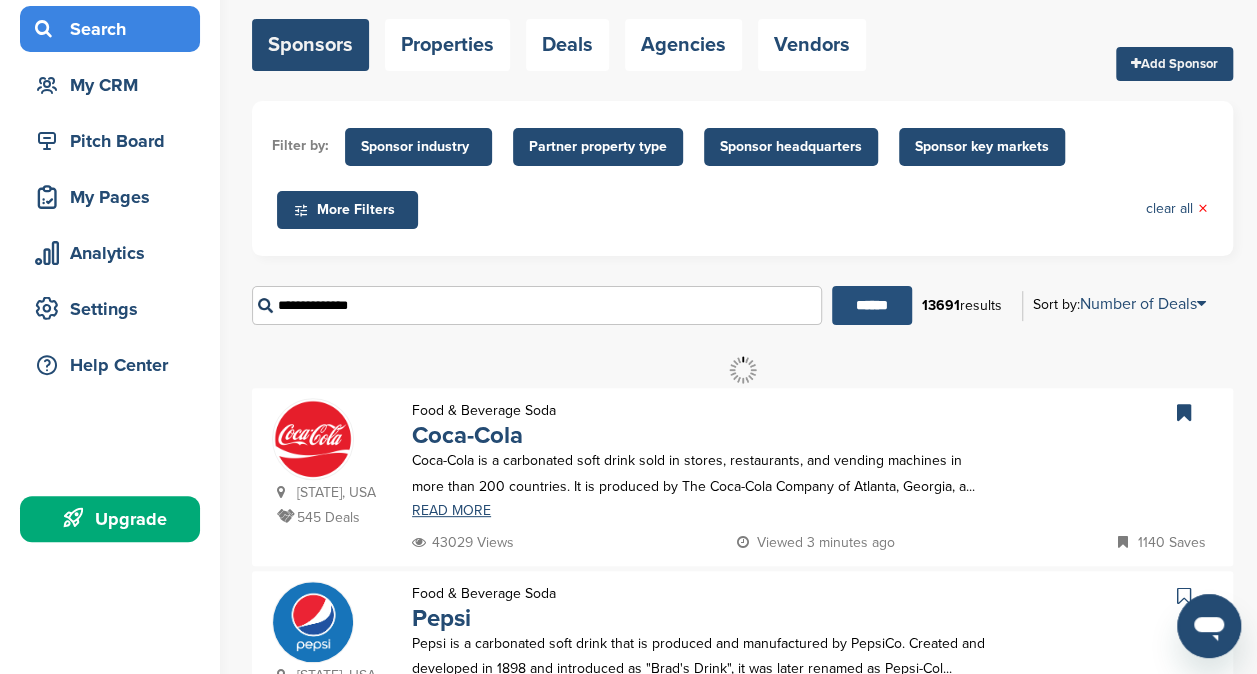 scroll, scrollTop: 0, scrollLeft: 0, axis: both 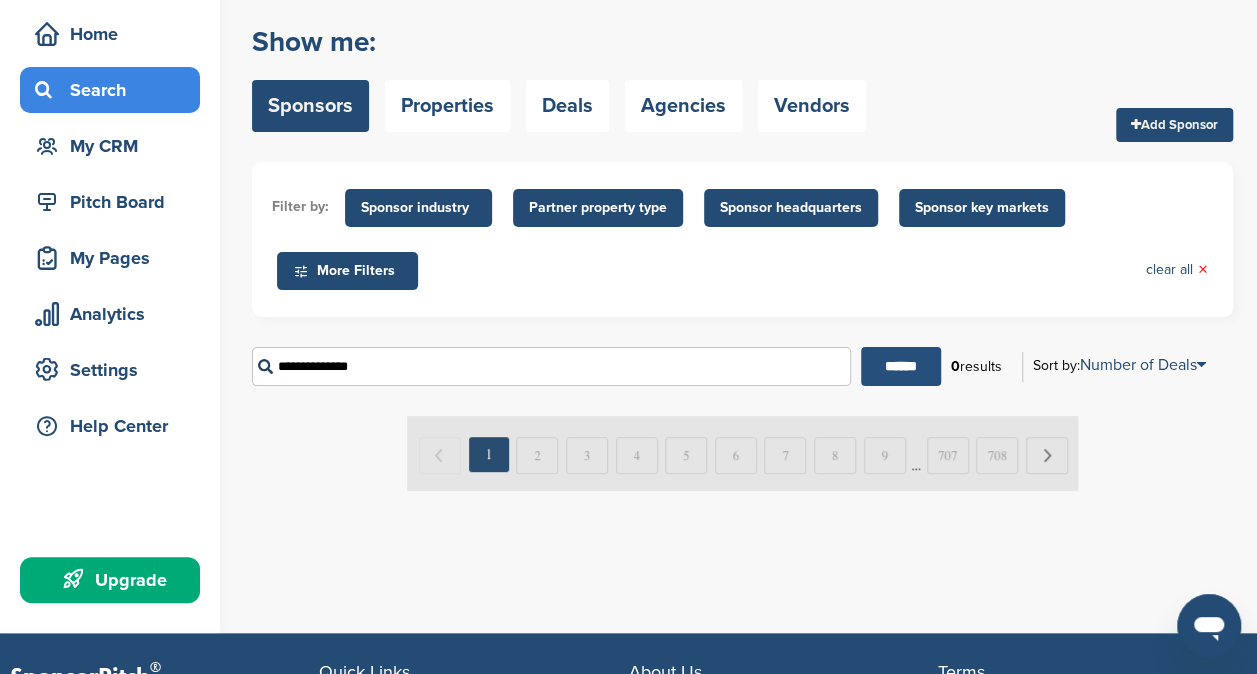 click on "******" at bounding box center (901, 366) 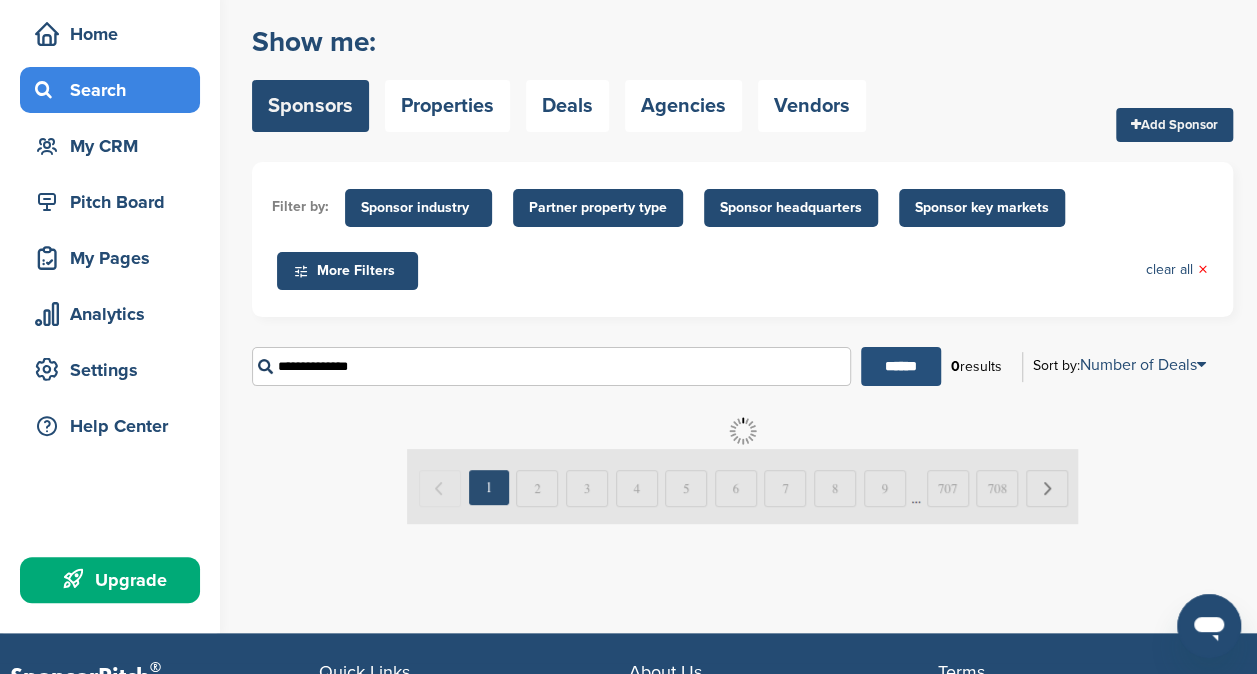 scroll, scrollTop: 0, scrollLeft: 0, axis: both 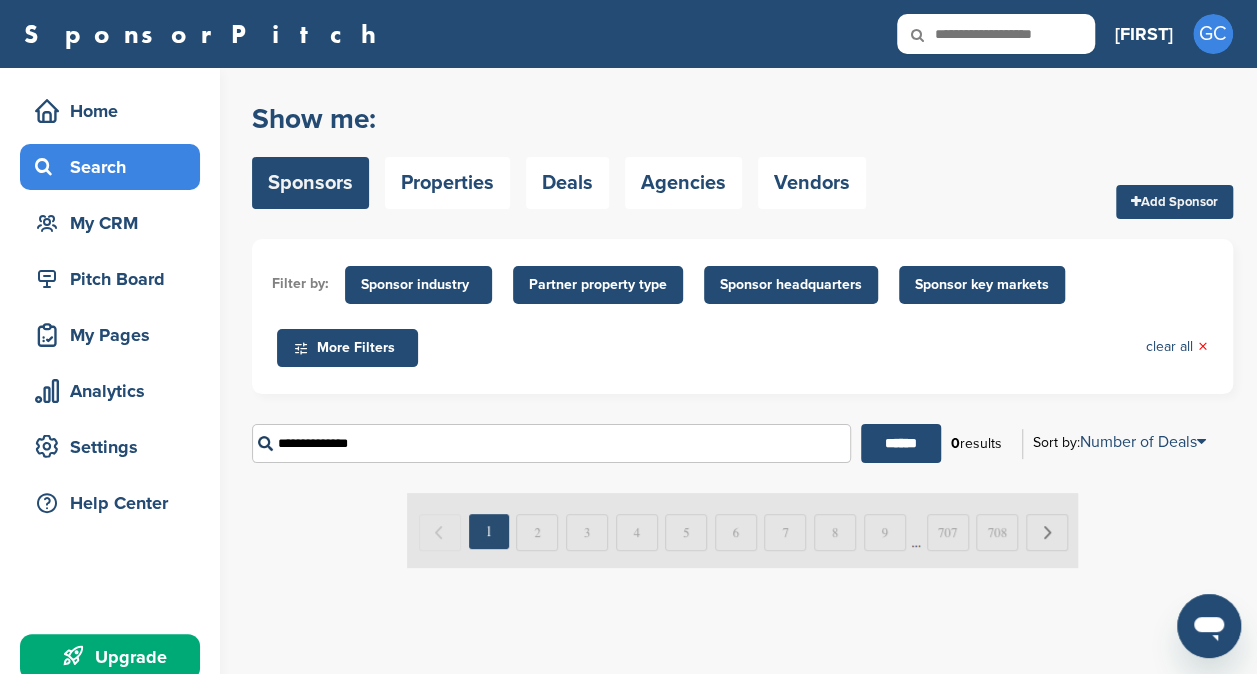 click on "**********" at bounding box center (551, 443) 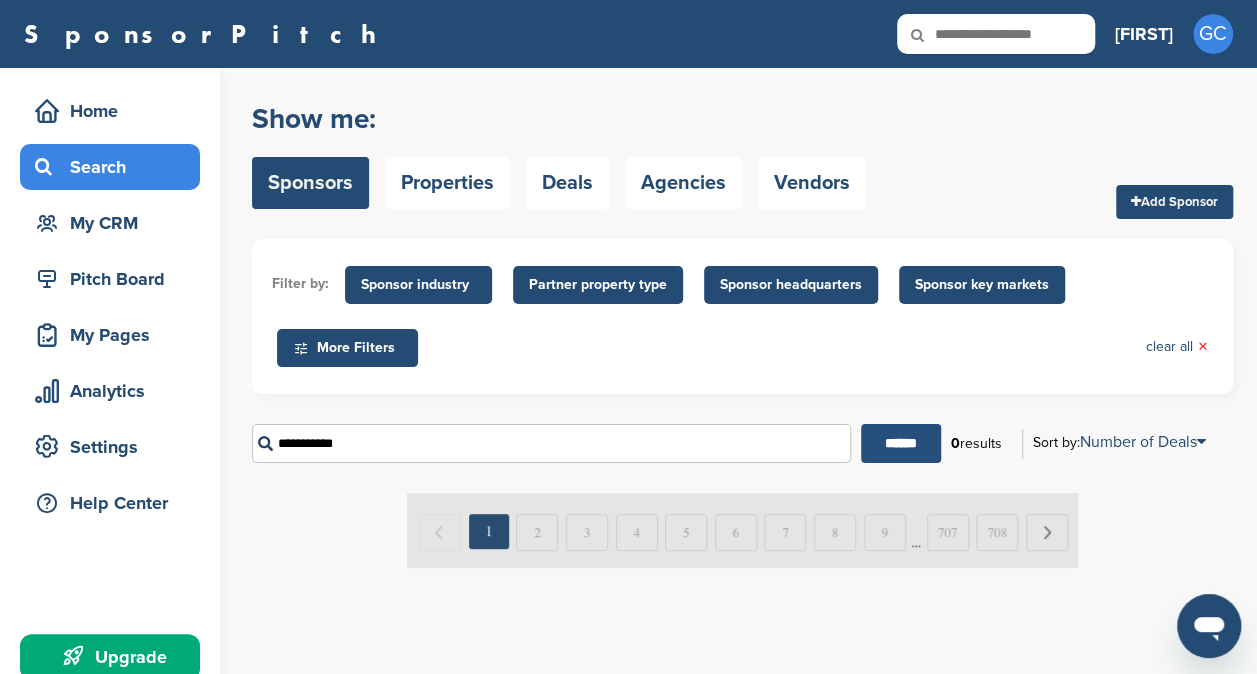 type on "**********" 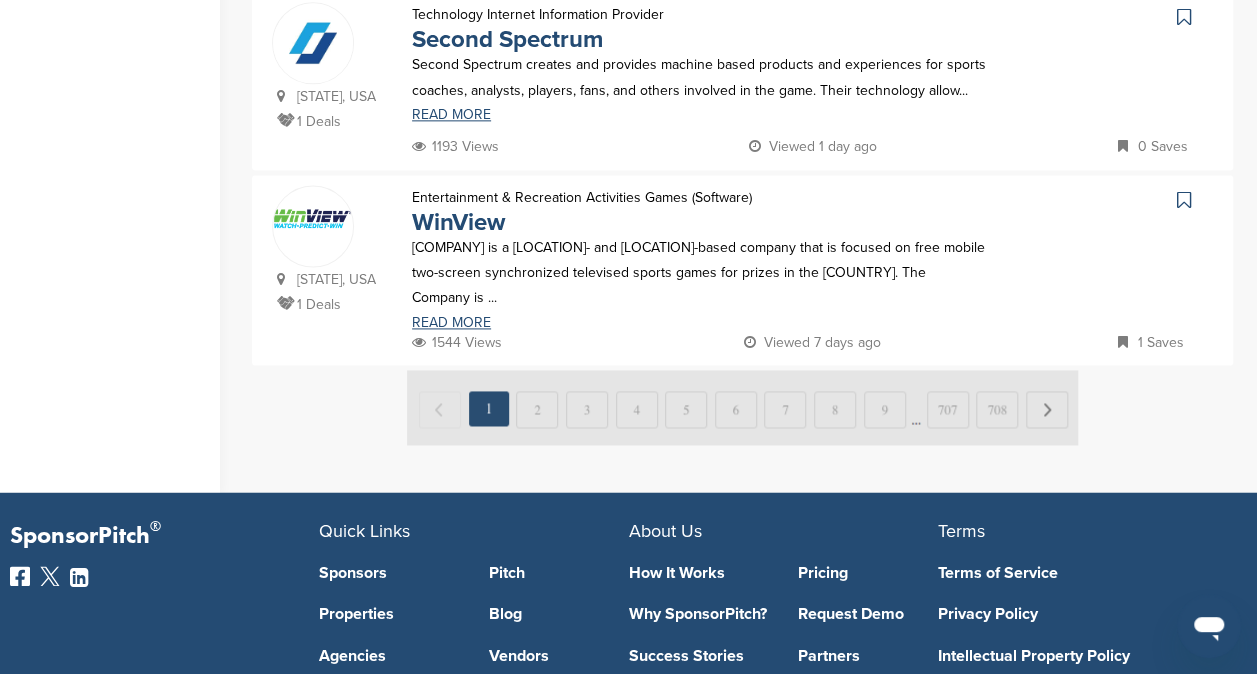 scroll, scrollTop: 1247, scrollLeft: 0, axis: vertical 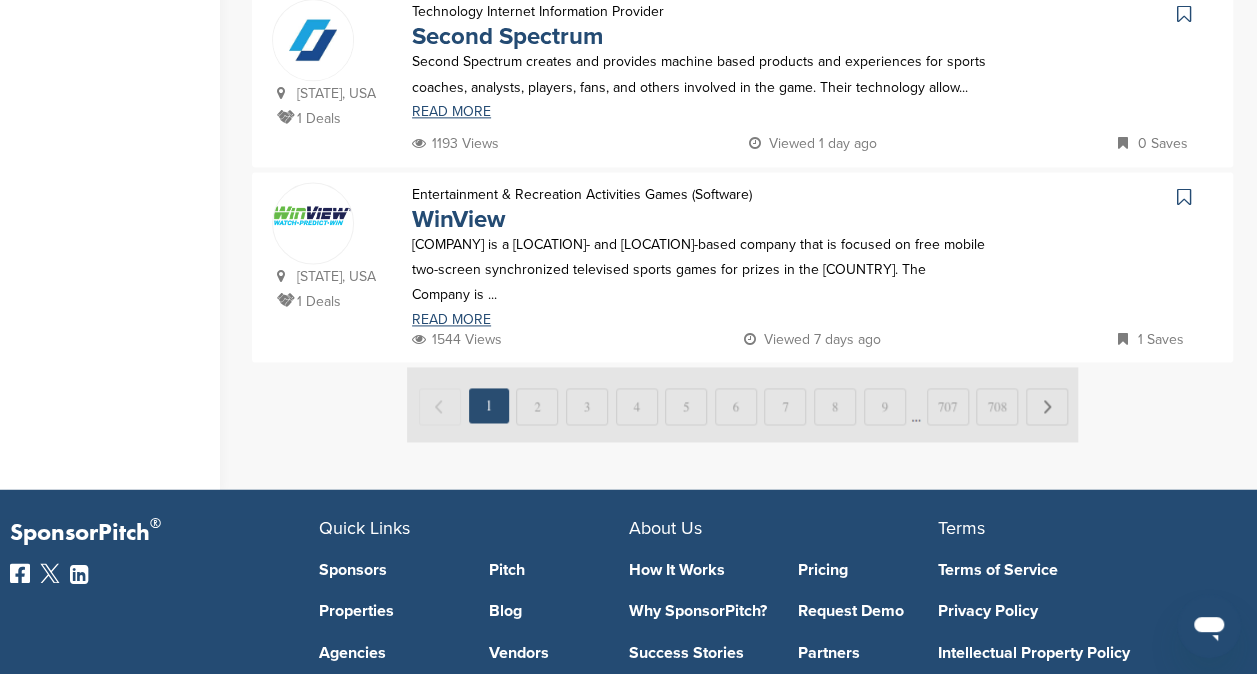 click at bounding box center [742, 404] 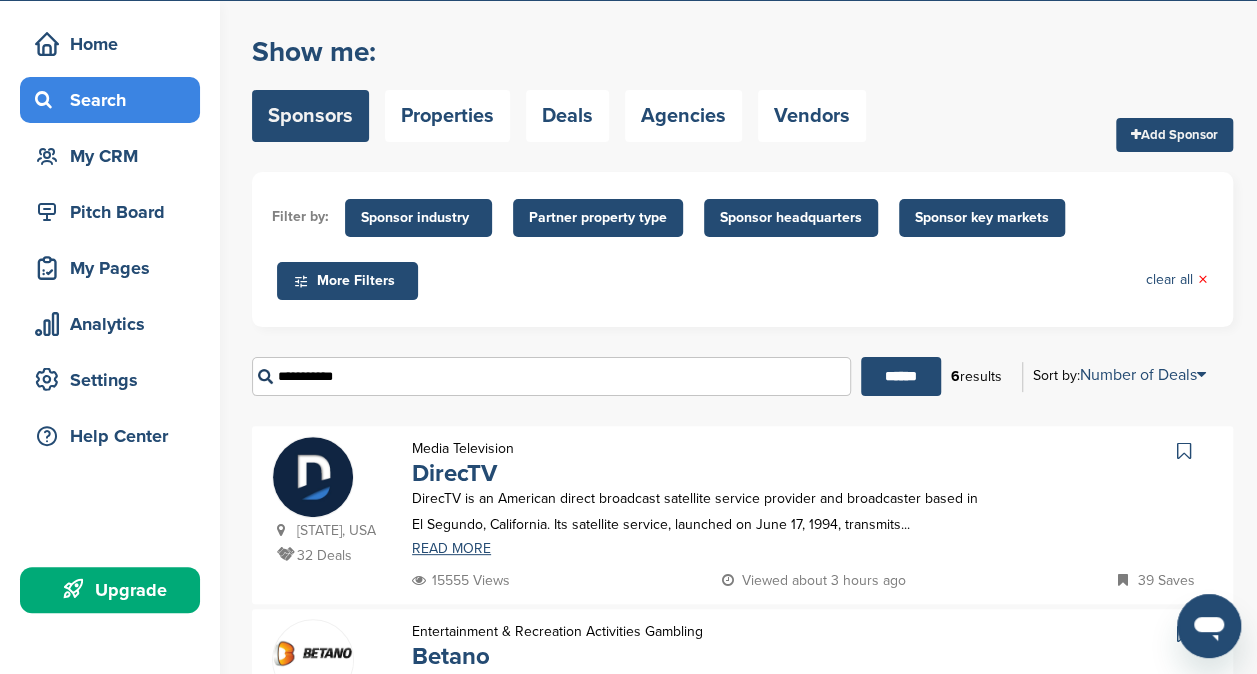 scroll, scrollTop: 0, scrollLeft: 0, axis: both 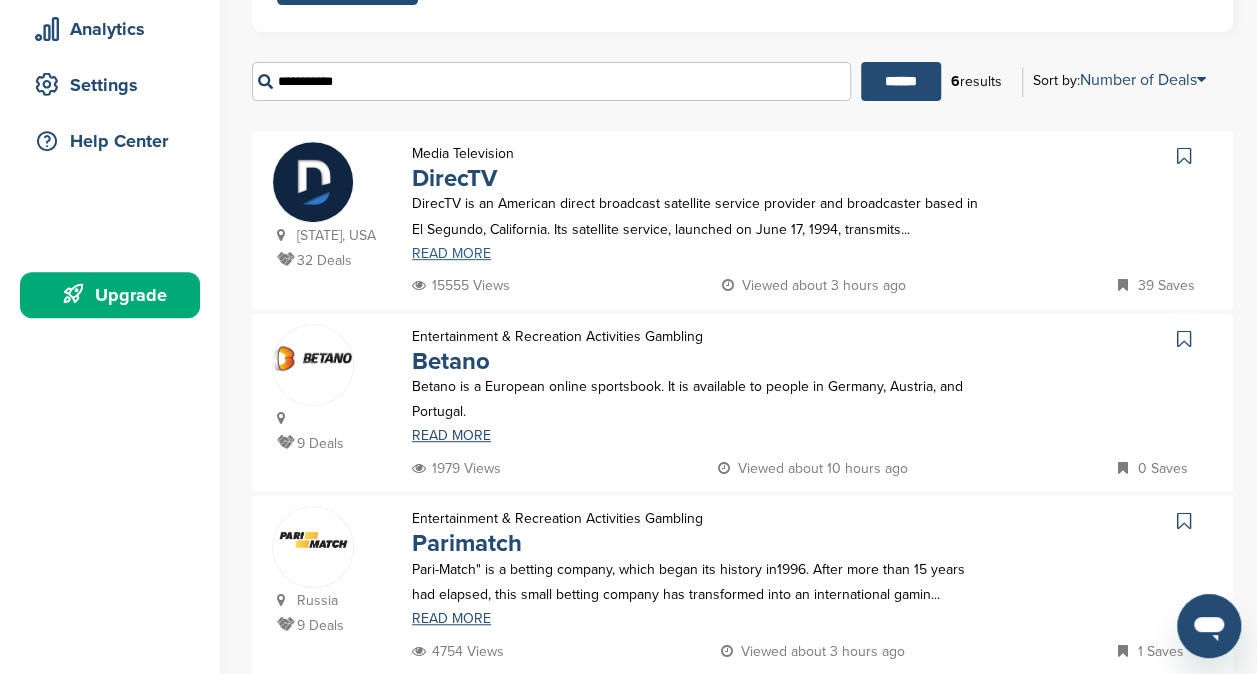 click on "READ MORE" at bounding box center [700, 254] 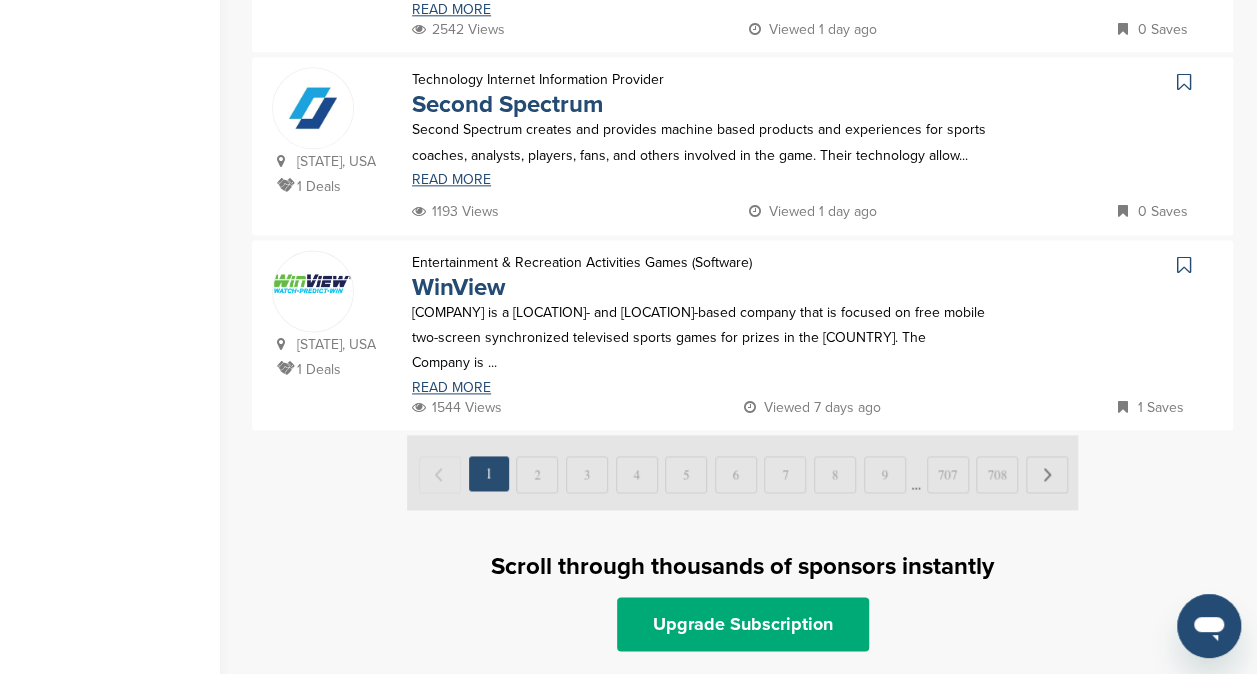 scroll, scrollTop: 1154, scrollLeft: 0, axis: vertical 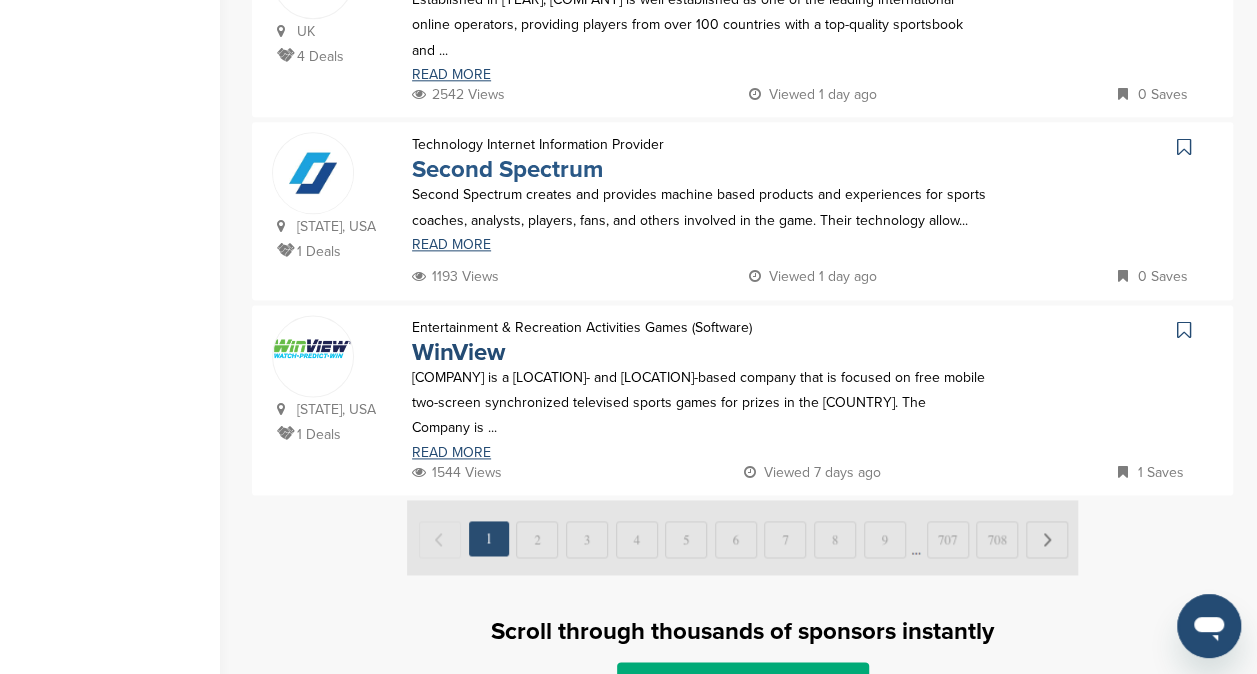 click on "Second Spectrum" at bounding box center [507, 169] 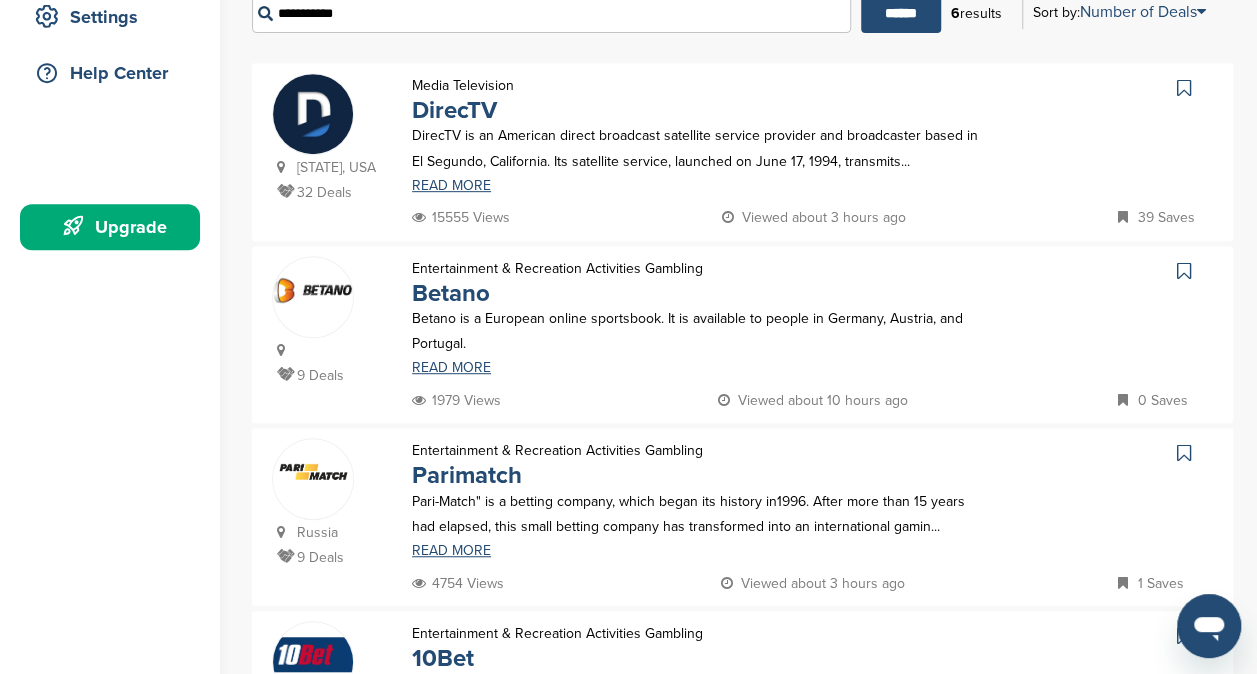 scroll, scrollTop: 0, scrollLeft: 0, axis: both 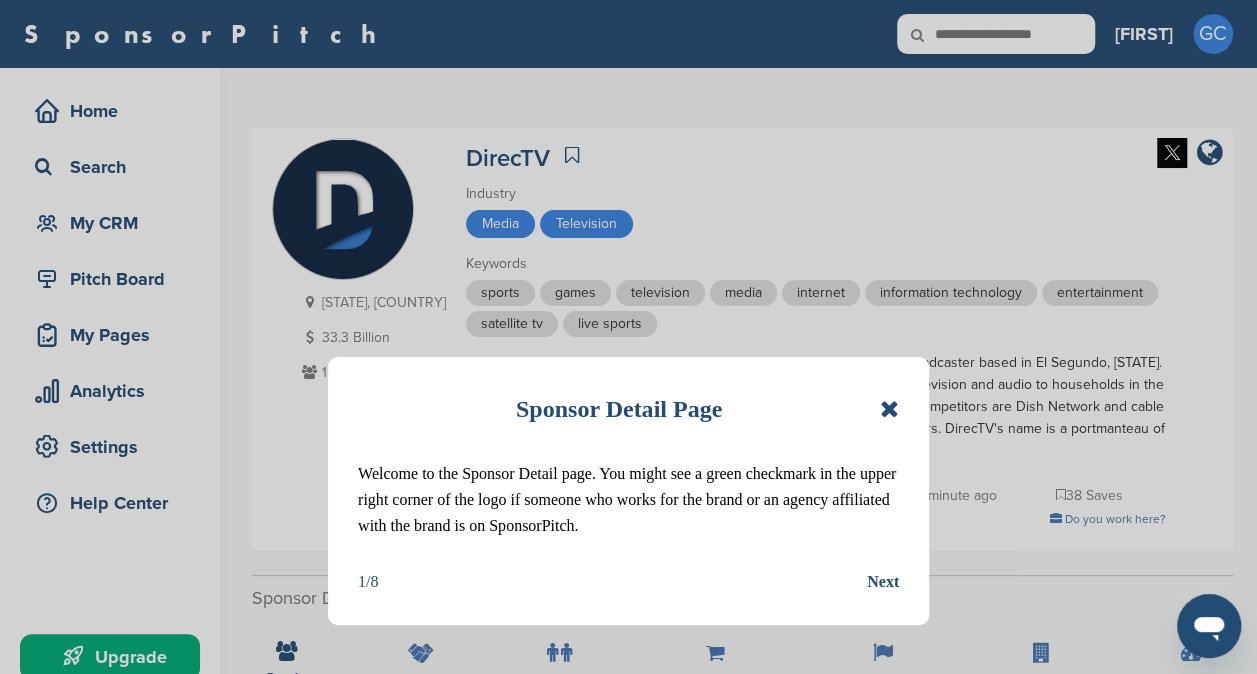 click at bounding box center (889, 409) 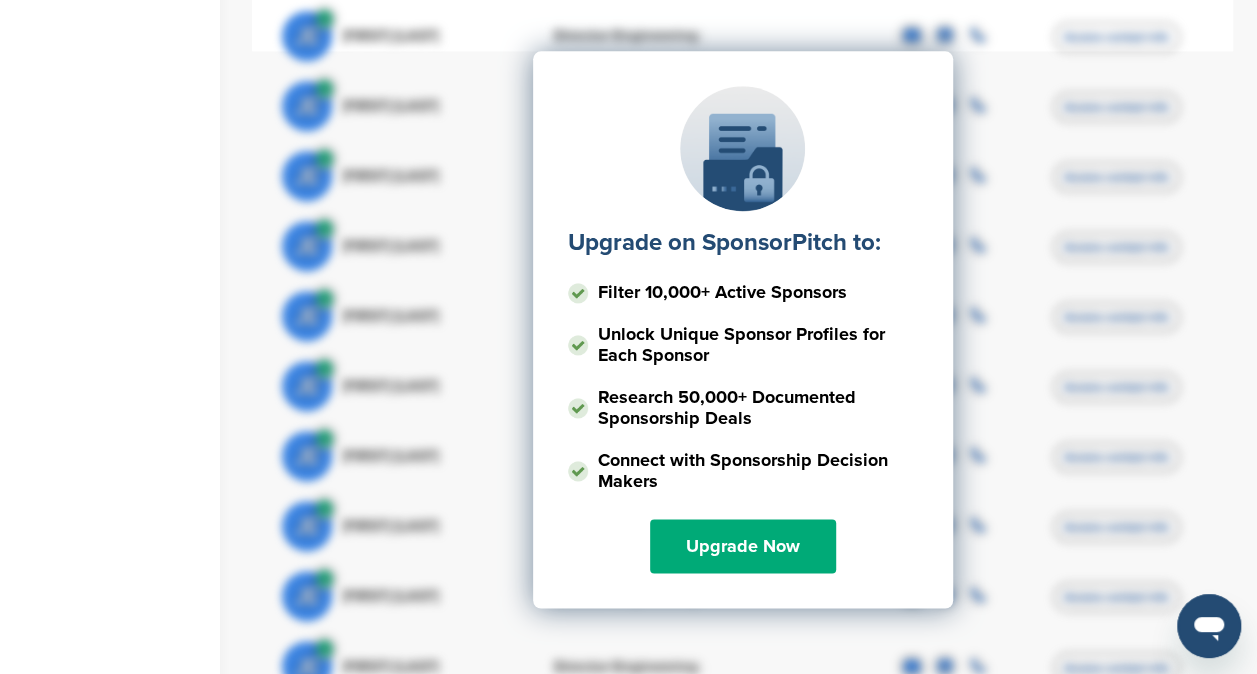 scroll, scrollTop: 1222, scrollLeft: 0, axis: vertical 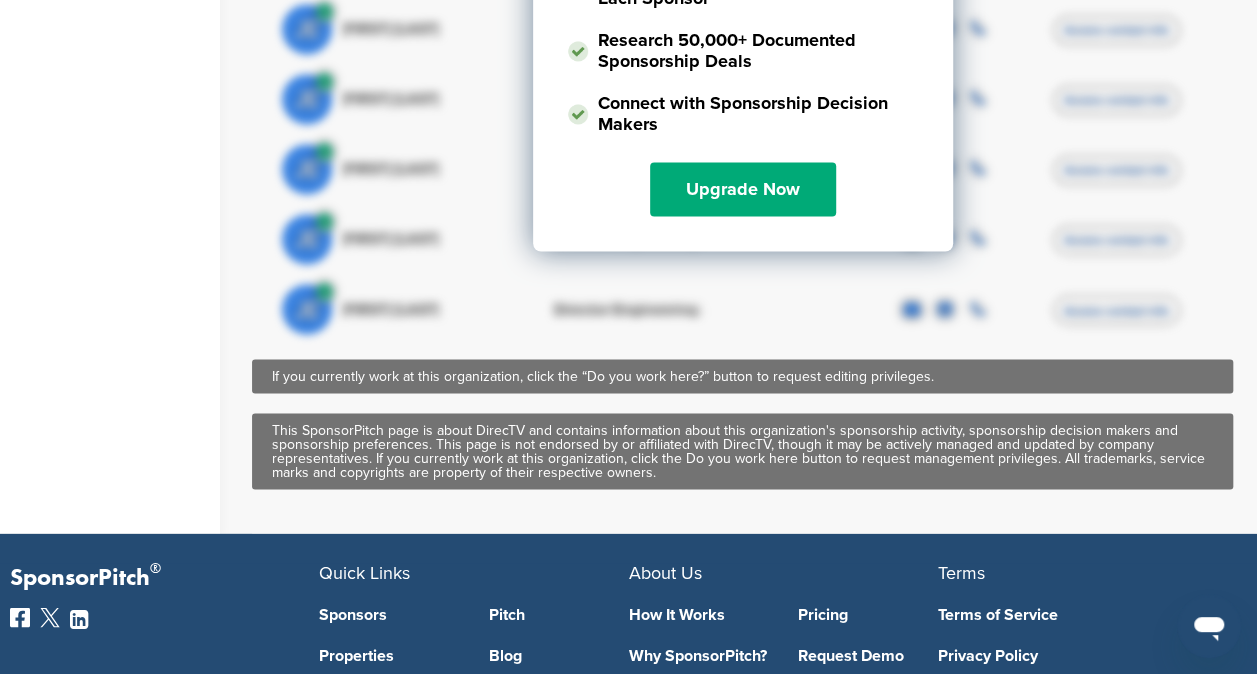 click on "Sponsor Detail Page
Welcome to the Sponsor Detail page. You might see a green checkmark in the upper right corner of the logo if someone who works for the brand or an agency affiliated with the brand is on SponsorPitch.
1/8
Next
You have reached your monthly limit. Please upgrade to access more.
Upgrade on SponsorPitch to:
Filter 10,000+ Active Sponsors
Unlock Unique Sponsor Profiles for Each Sponsor
Research 50,000+ Documented Sponsorship Deals
Connect with Sponsorship Decision Makers
Upgrade Now
California, USA
33.3 Billion
15,000
DirecTV
Industry
Media
Television
Keywords
sports
games
television
media
internet
information technology
entertainment
satellite tv
live sports
read more
32
Deals
15556
Views
Viewed
less than a minute ago" at bounding box center [754, -488] 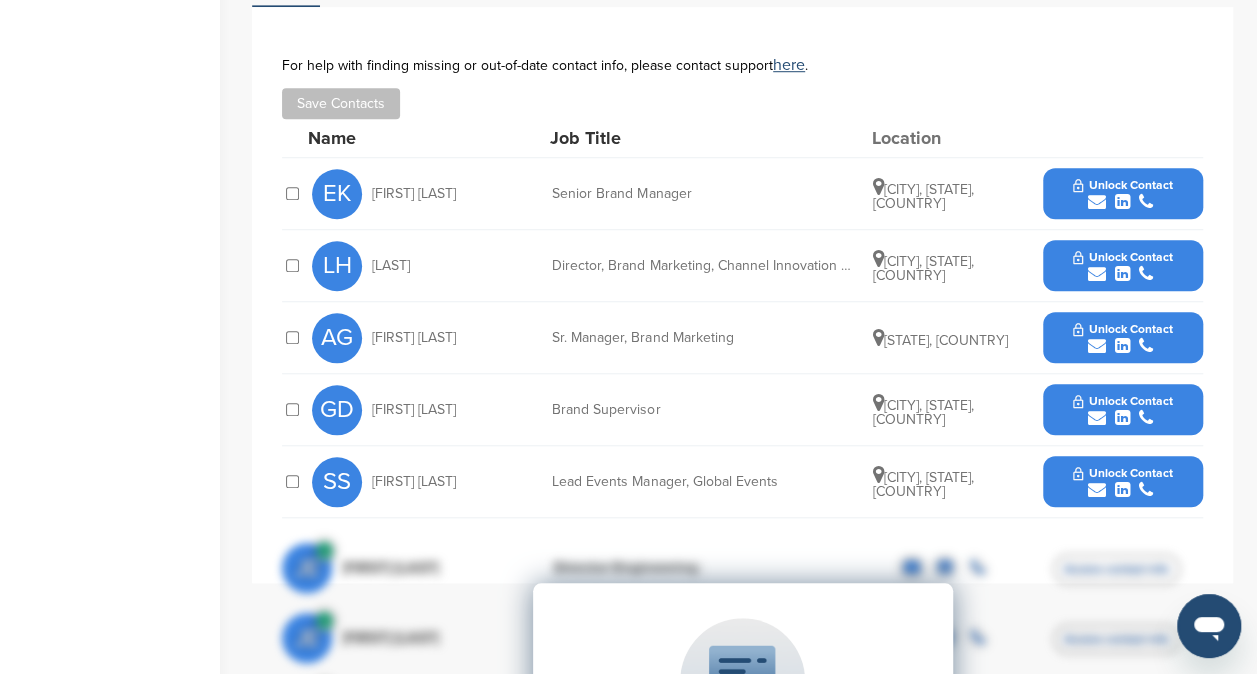 scroll, scrollTop: 693, scrollLeft: 0, axis: vertical 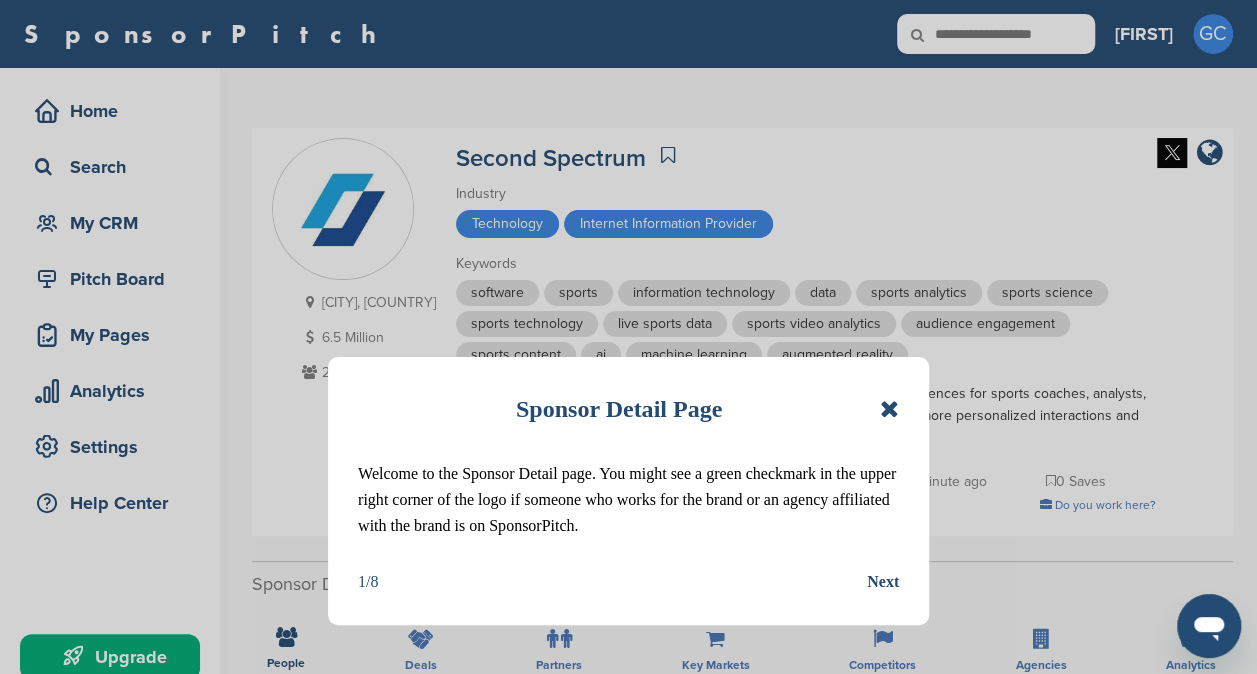 click at bounding box center (889, 409) 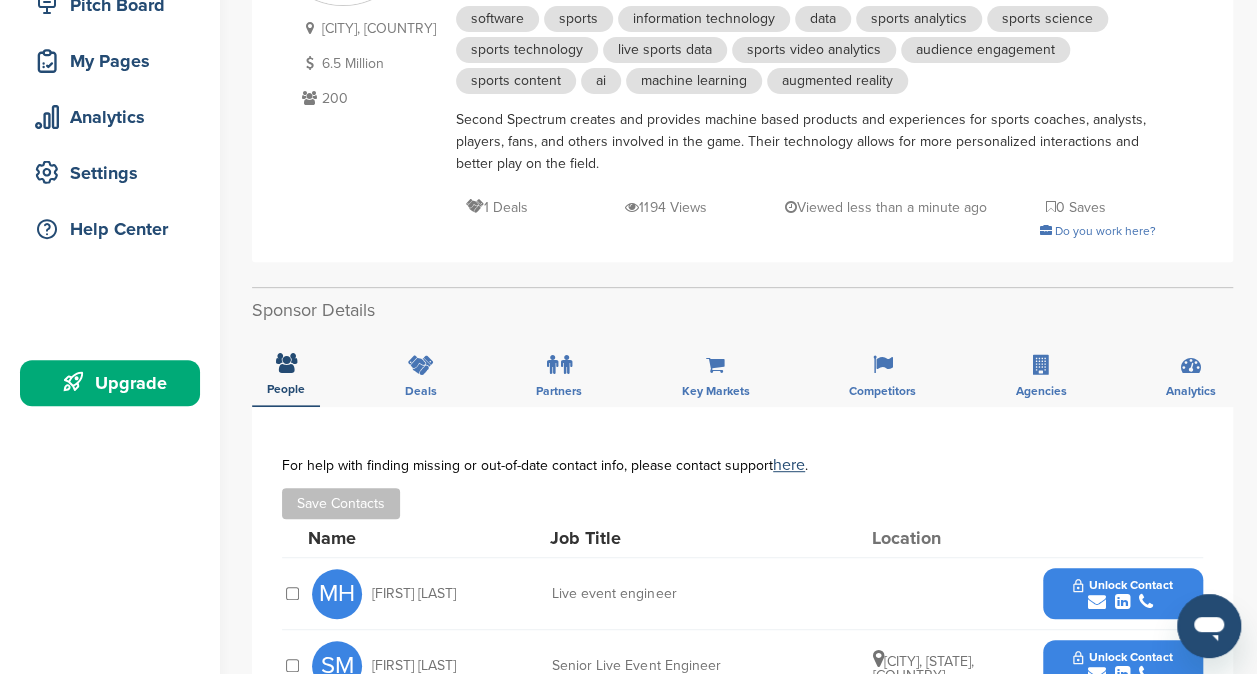 scroll, scrollTop: 0, scrollLeft: 0, axis: both 